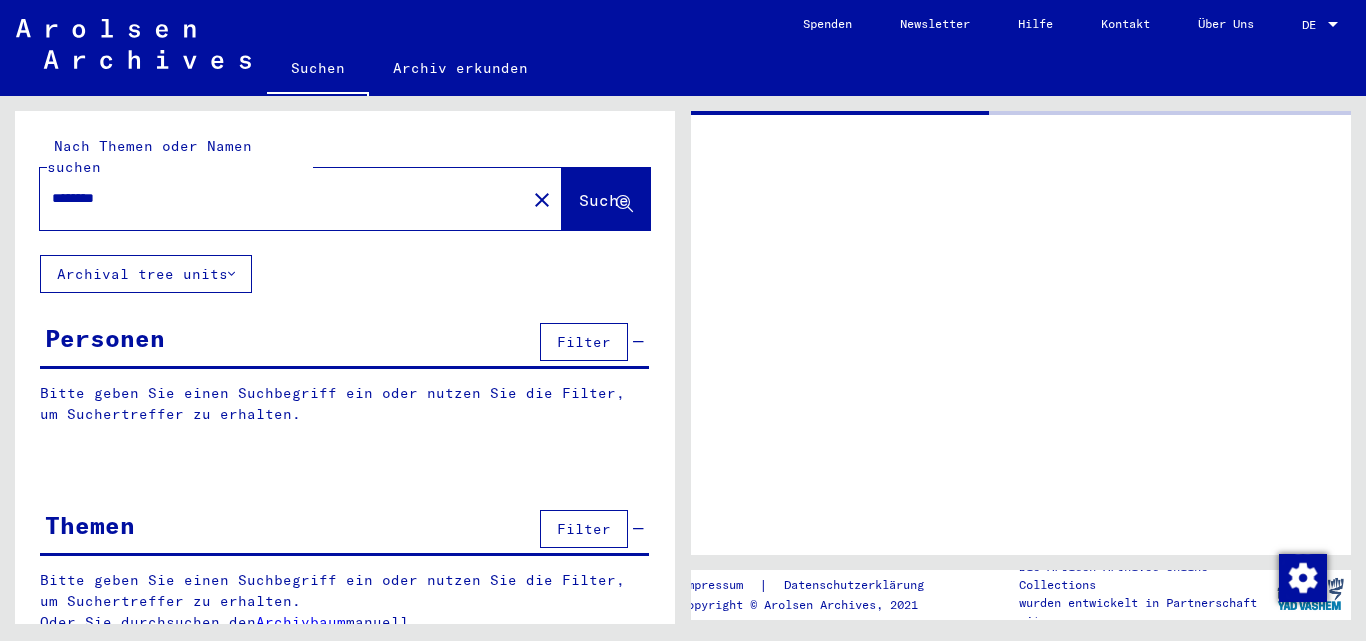 scroll, scrollTop: 0, scrollLeft: 0, axis: both 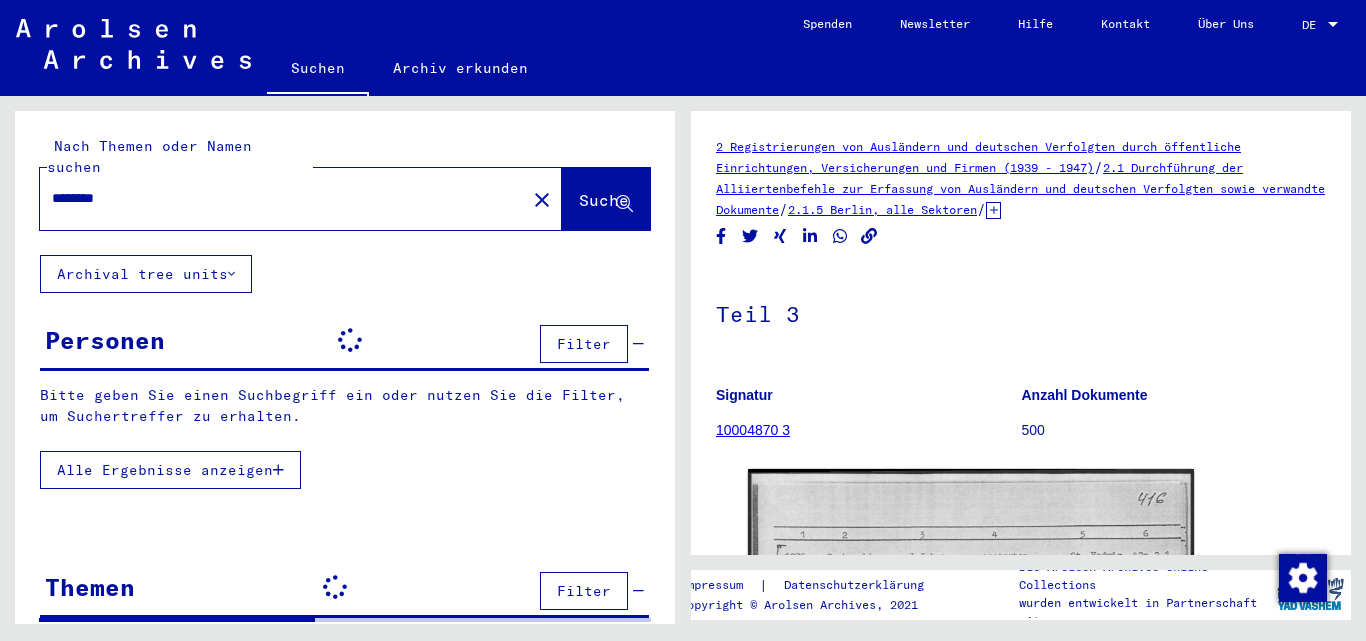 click on "********" at bounding box center [283, 198] 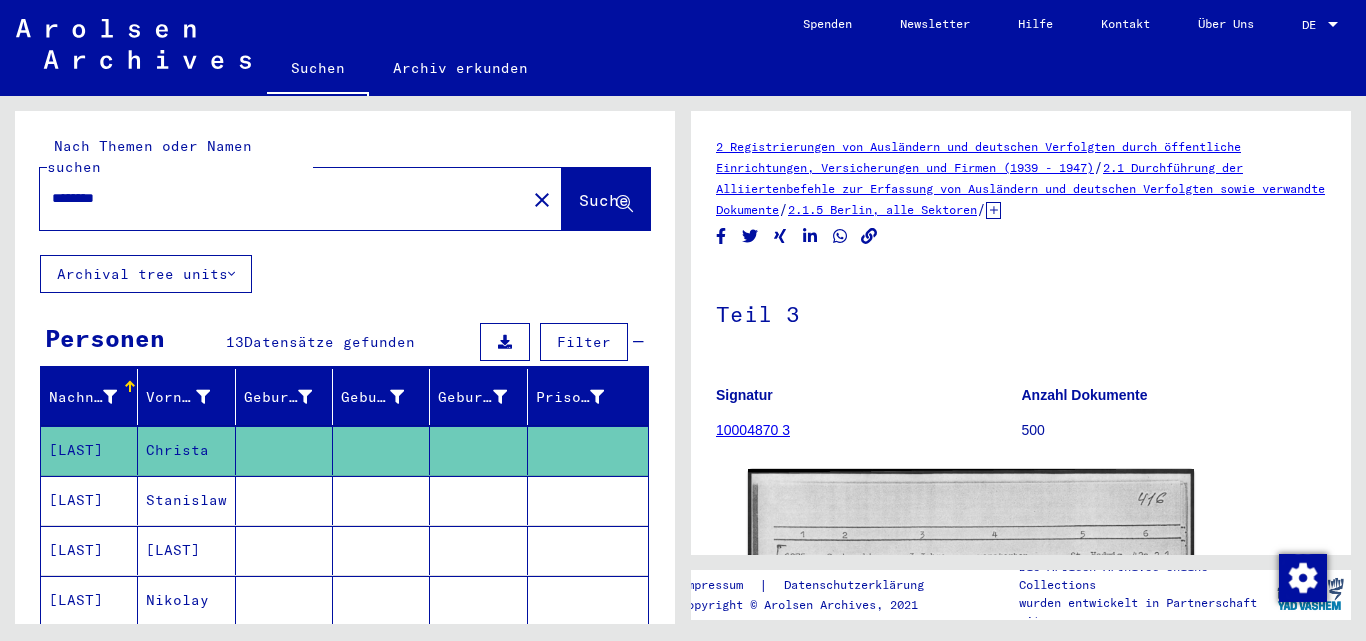 click on "********" at bounding box center (283, 198) 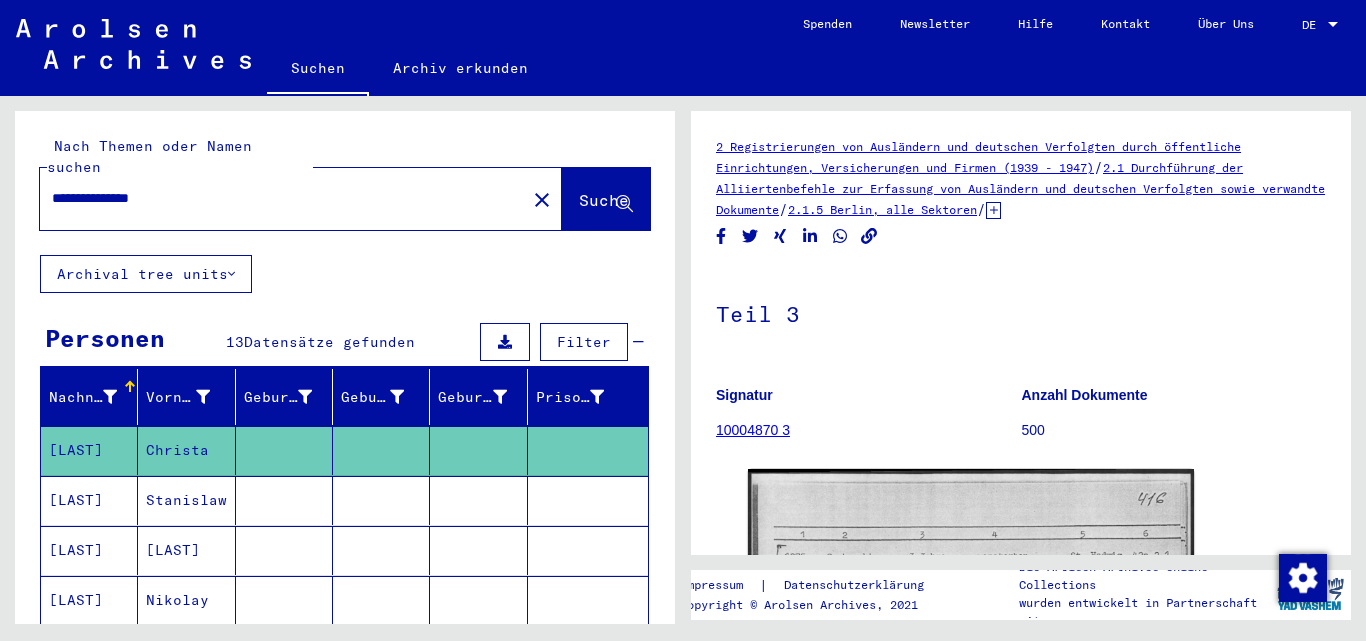 type on "**********" 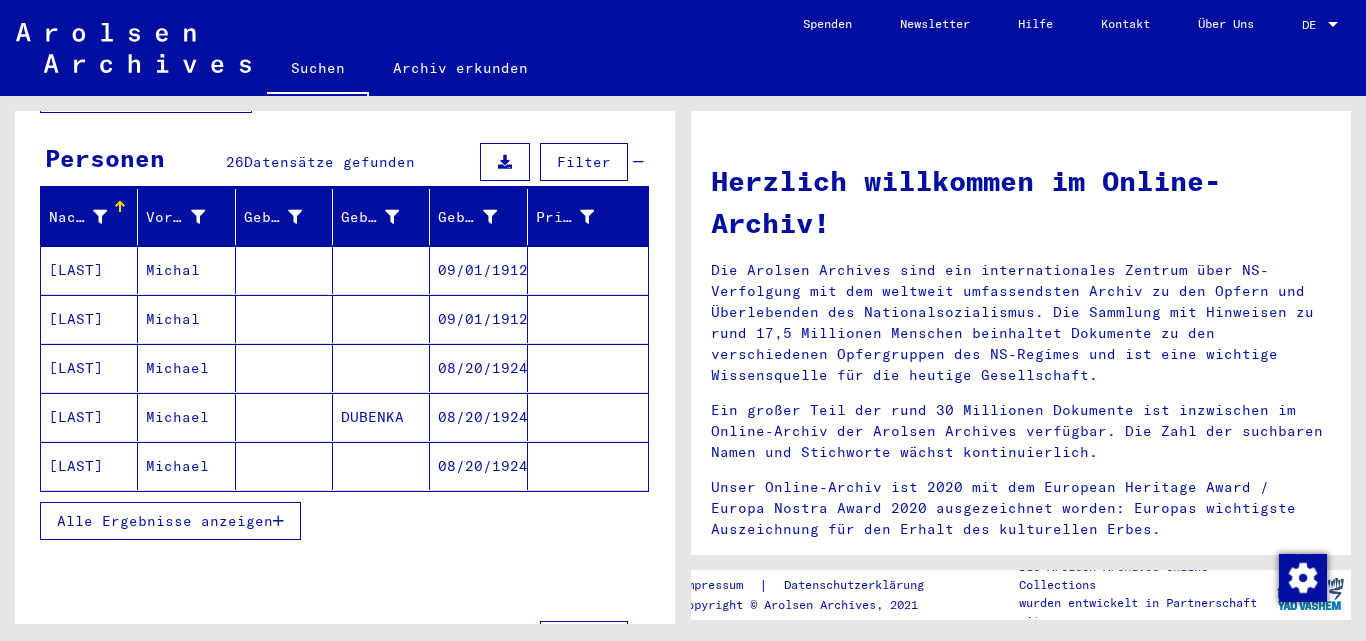 scroll, scrollTop: 200, scrollLeft: 0, axis: vertical 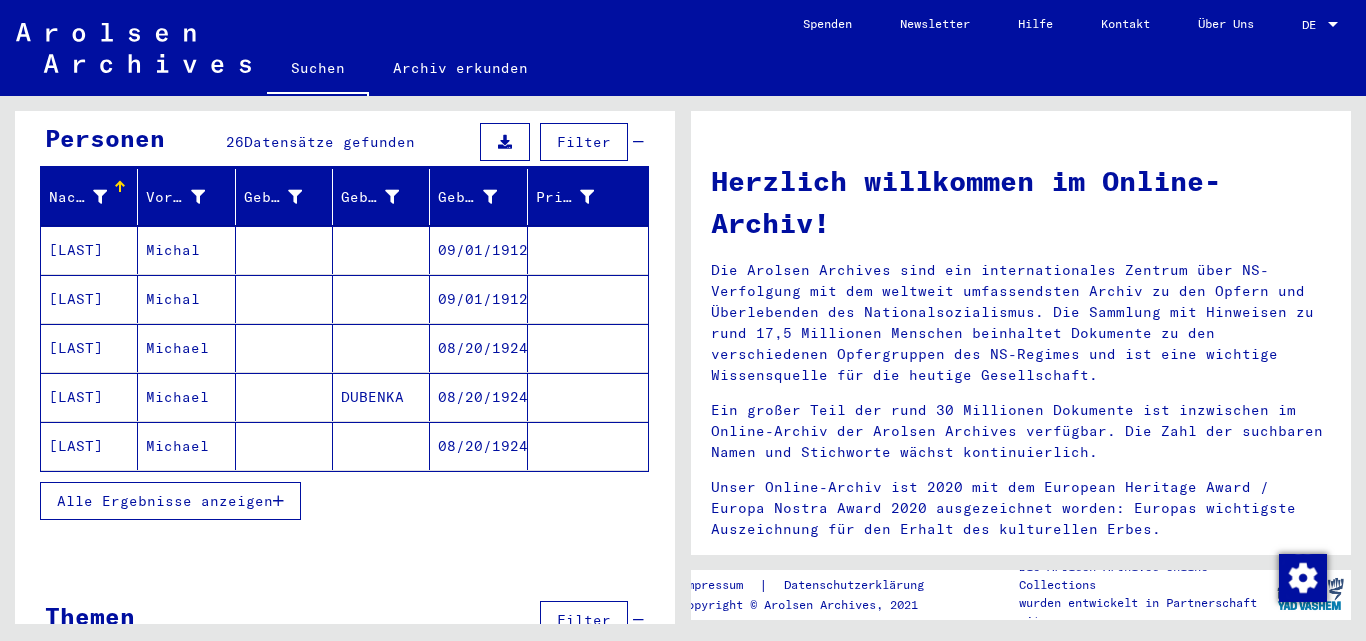 click at bounding box center [284, 299] 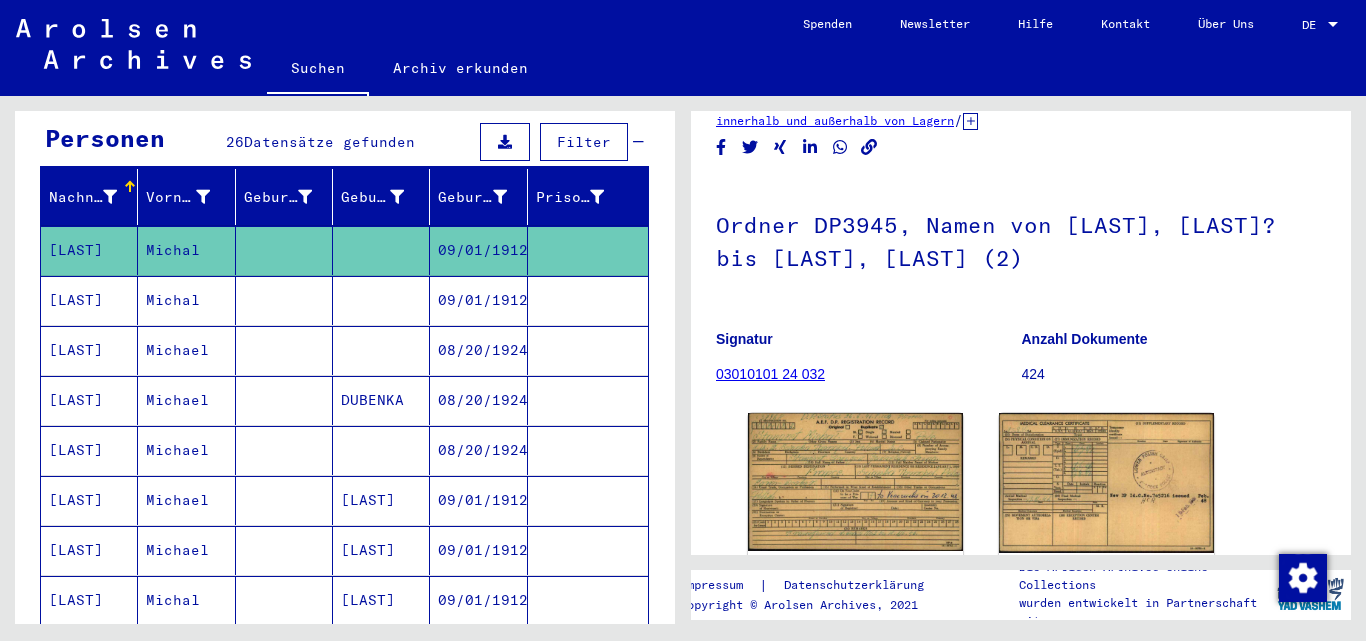 scroll, scrollTop: 200, scrollLeft: 0, axis: vertical 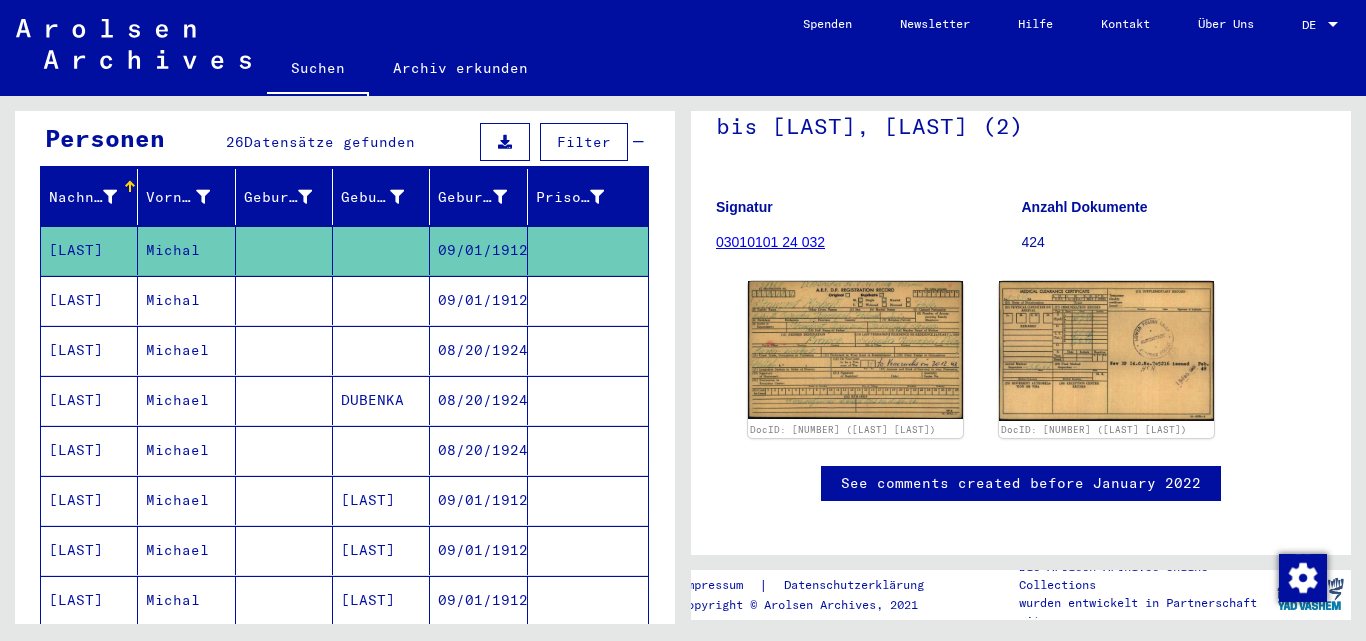click at bounding box center [381, 350] 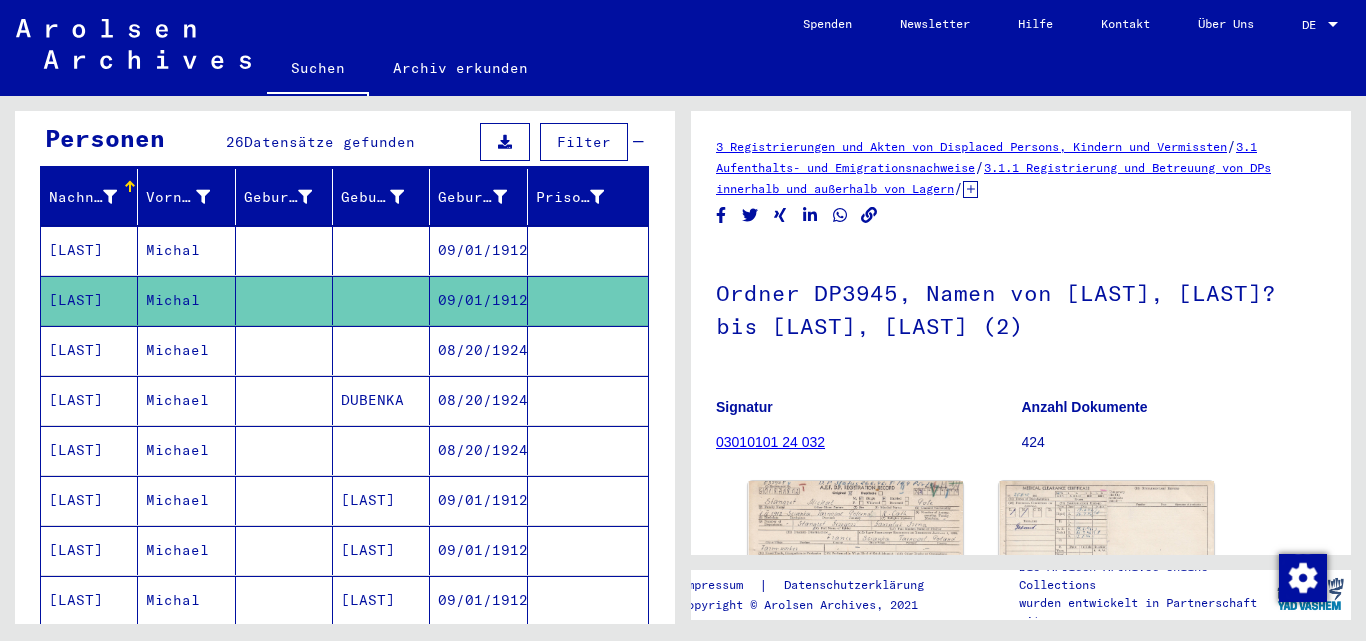 click at bounding box center [381, 400] 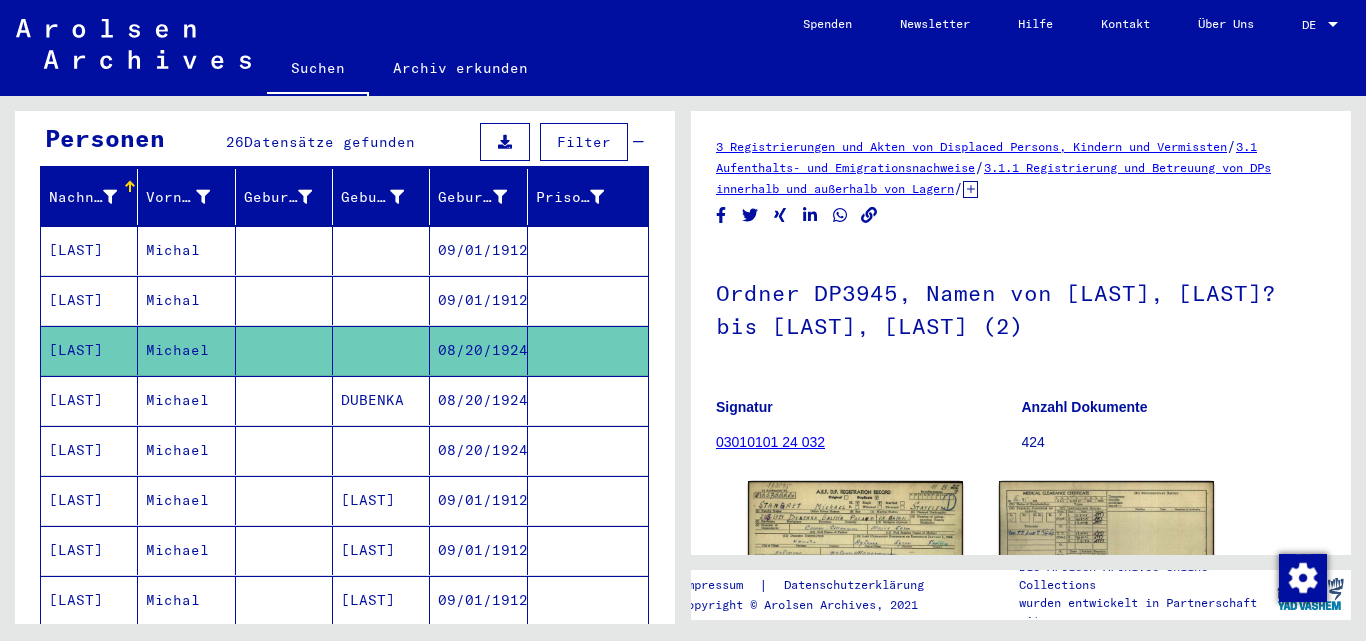 click at bounding box center [381, 500] 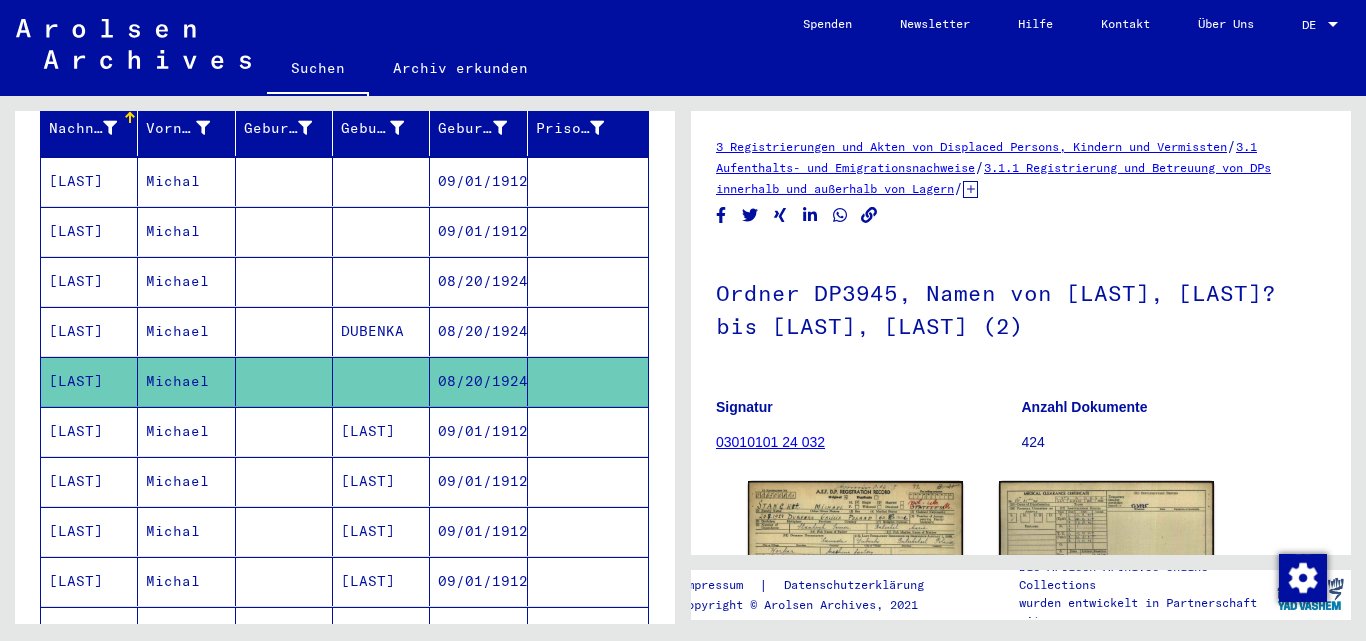 scroll, scrollTop: 300, scrollLeft: 0, axis: vertical 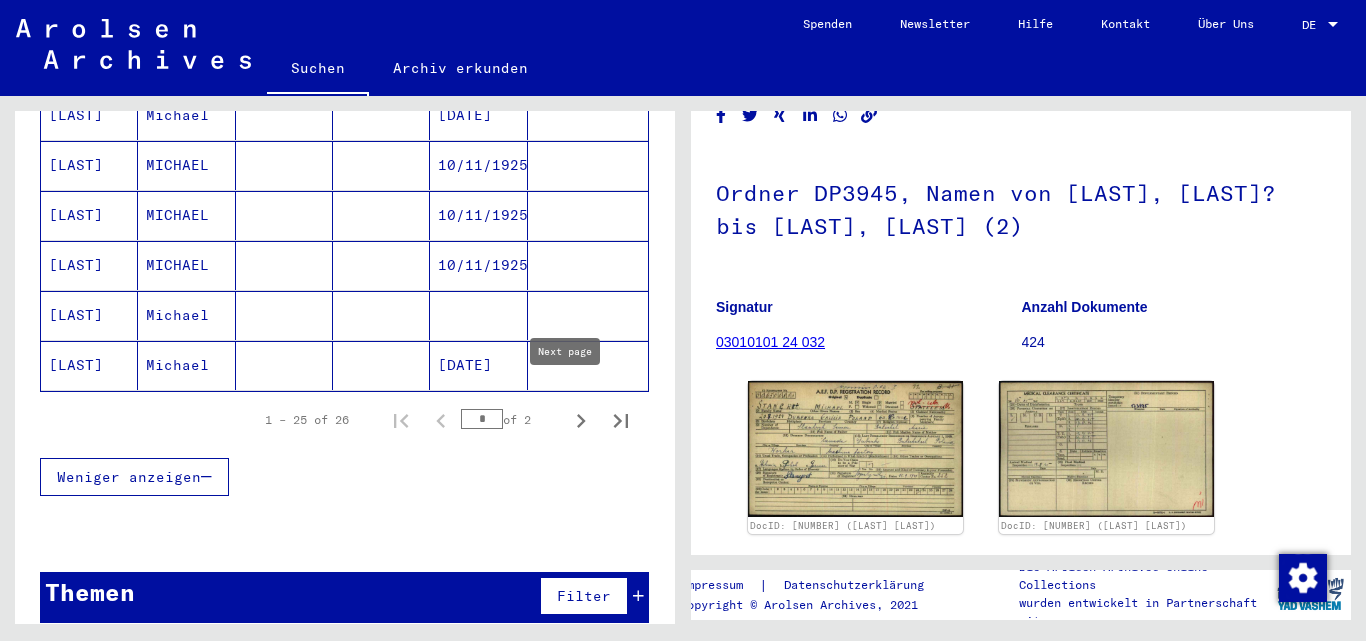 click at bounding box center [581, 420] 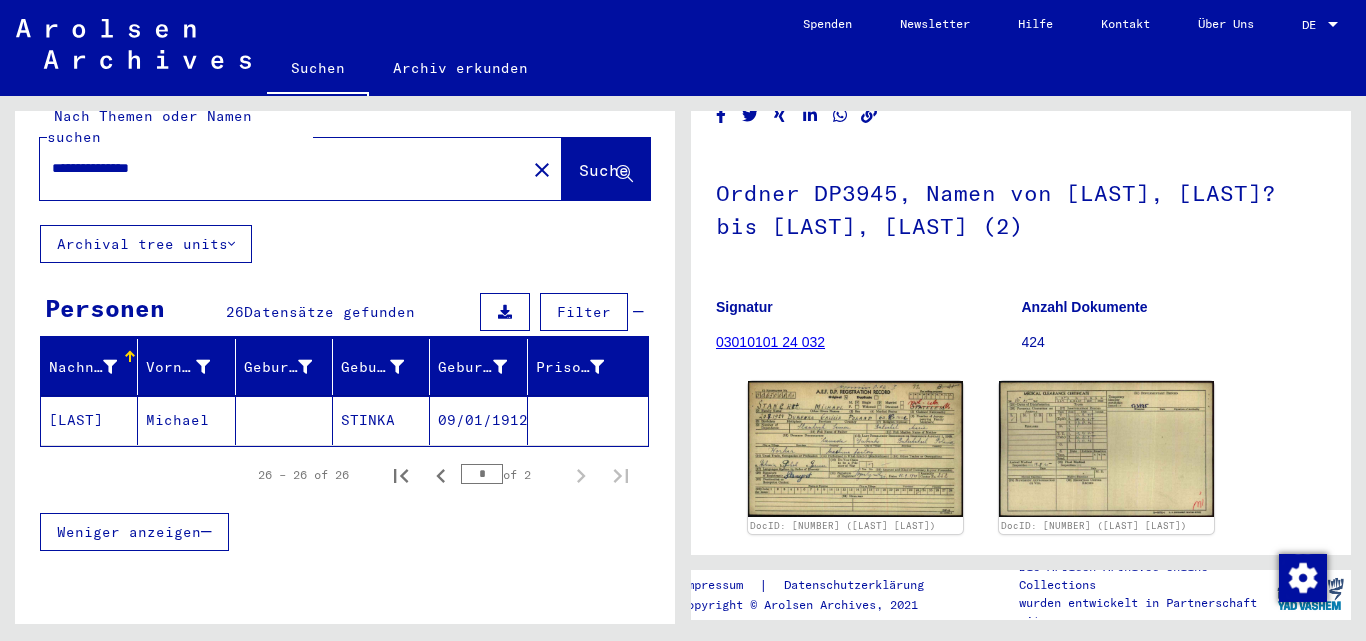 scroll, scrollTop: 0, scrollLeft: 0, axis: both 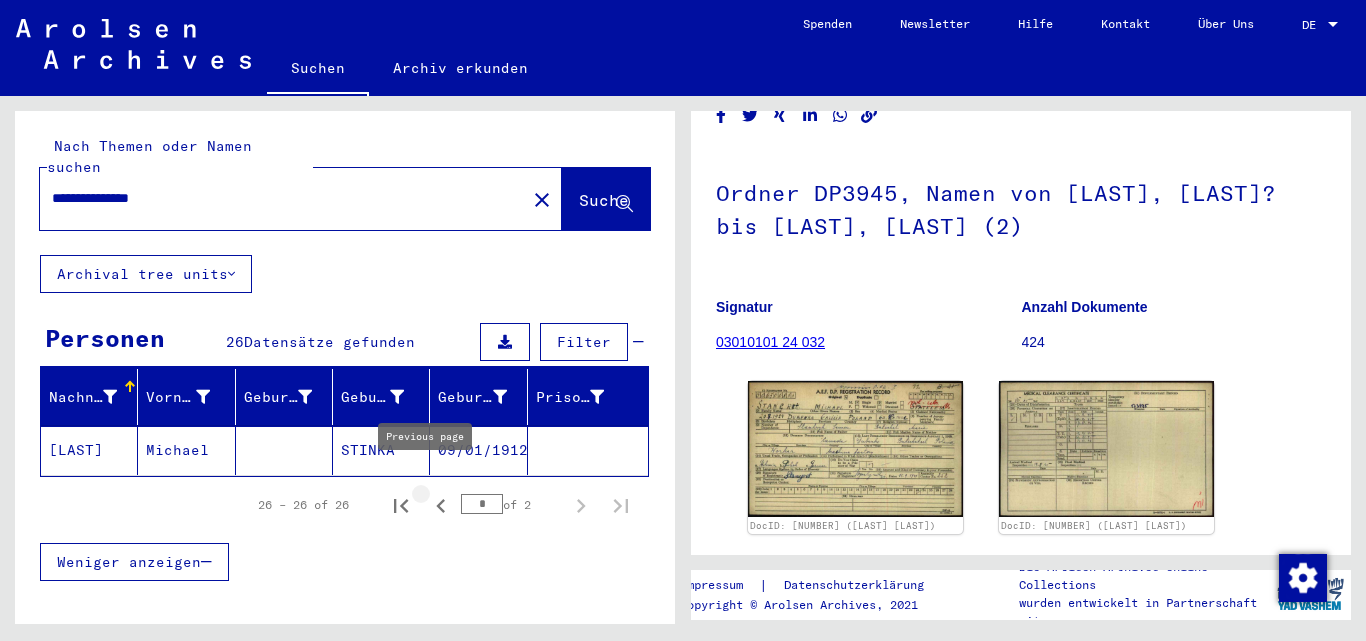 click 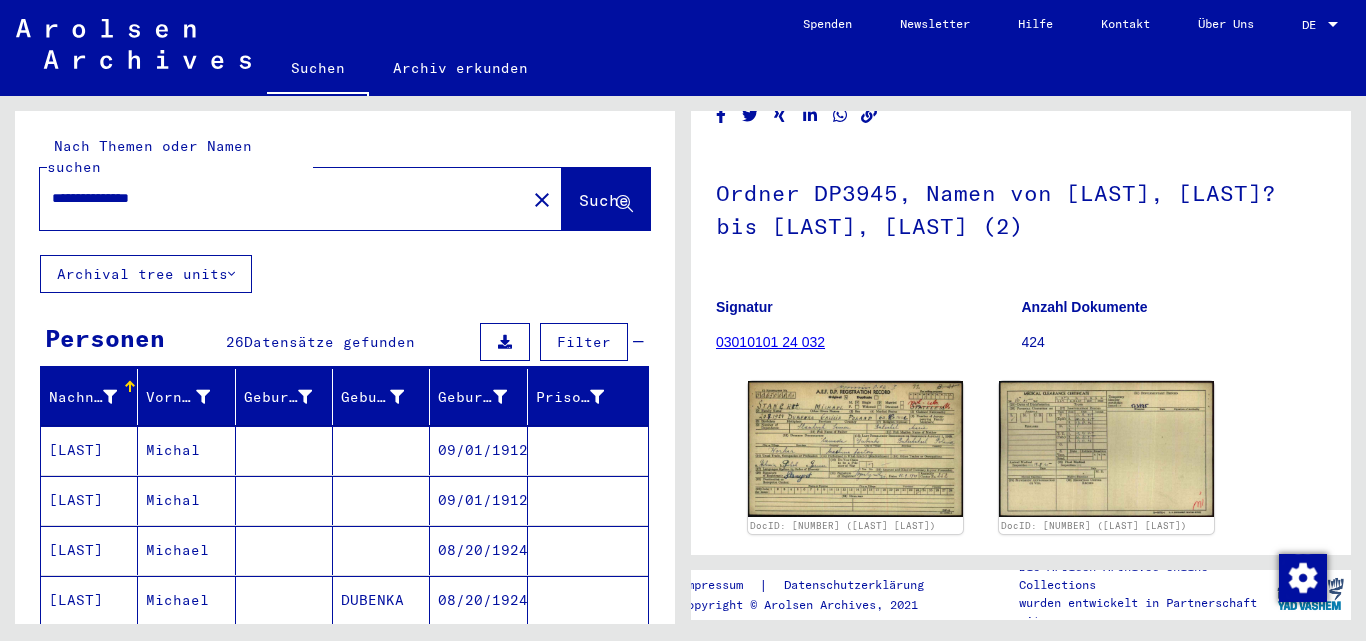 click at bounding box center [381, 500] 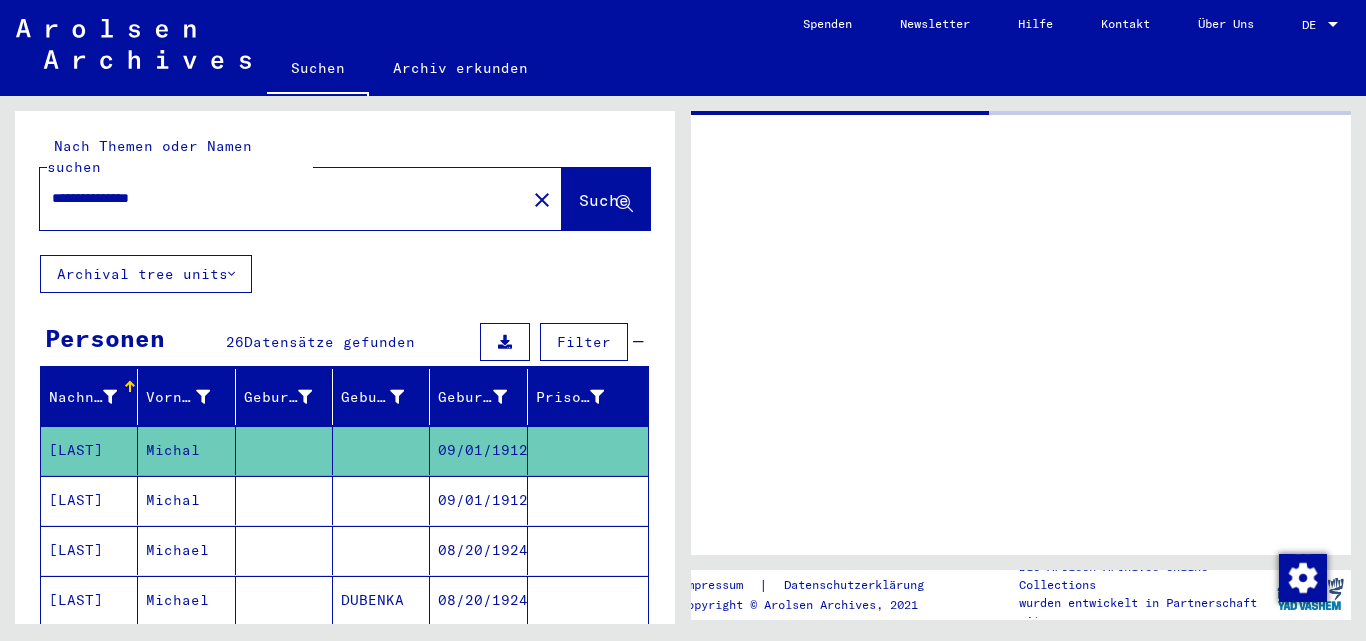 scroll, scrollTop: 0, scrollLeft: 0, axis: both 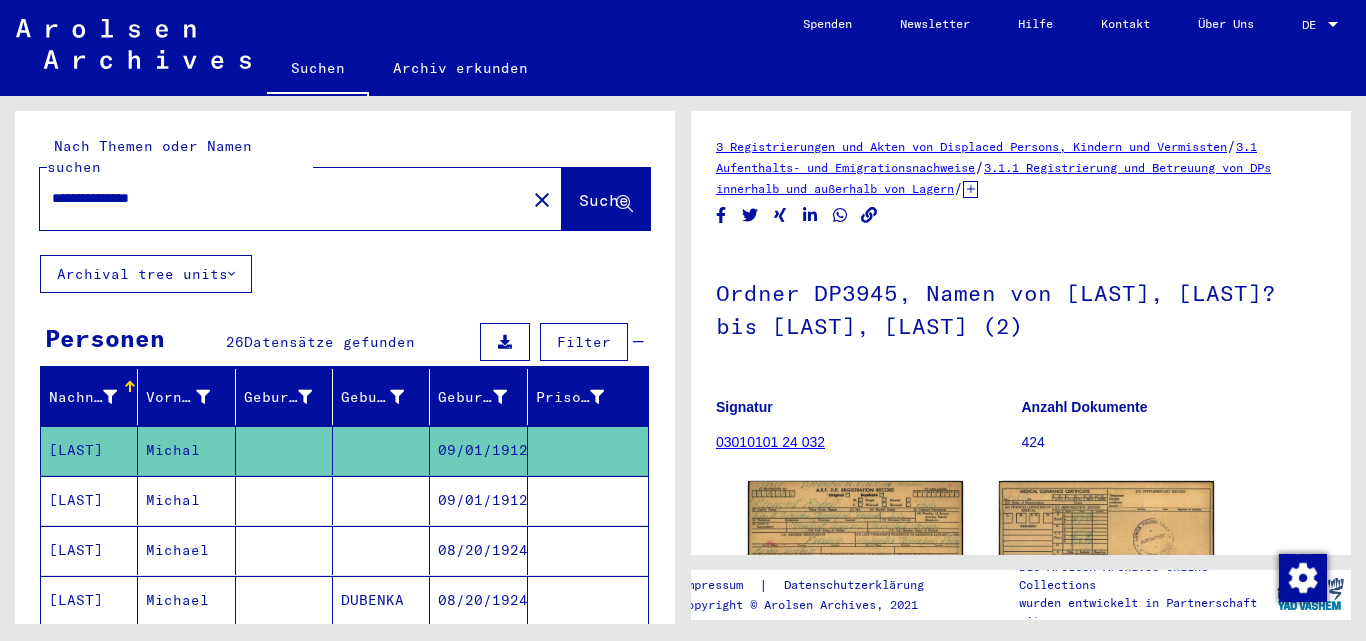 click at bounding box center [381, 550] 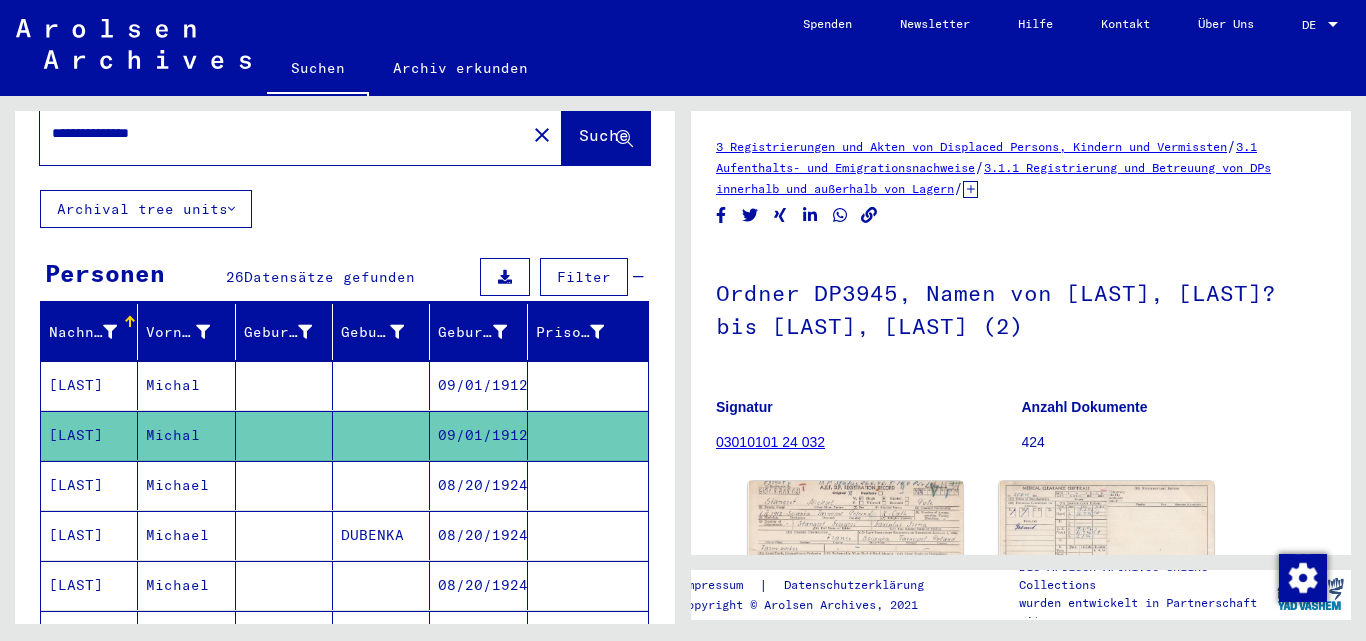 scroll, scrollTop: 100, scrollLeft: 0, axis: vertical 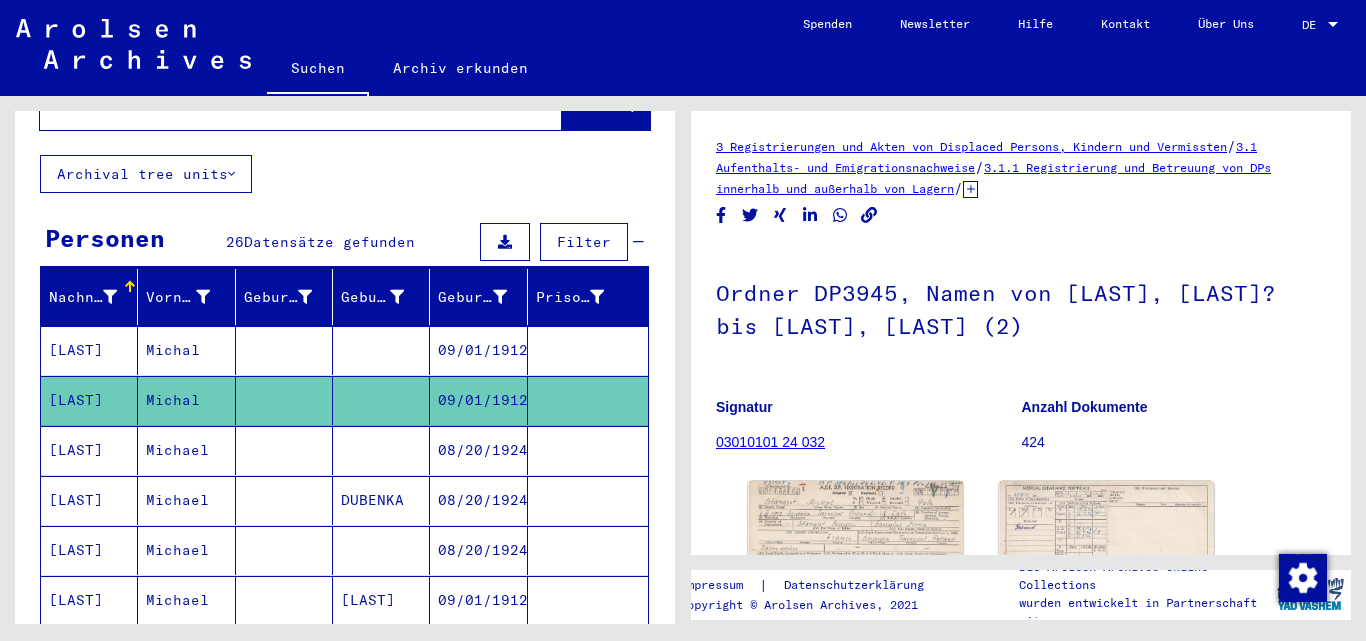click at bounding box center (381, 500) 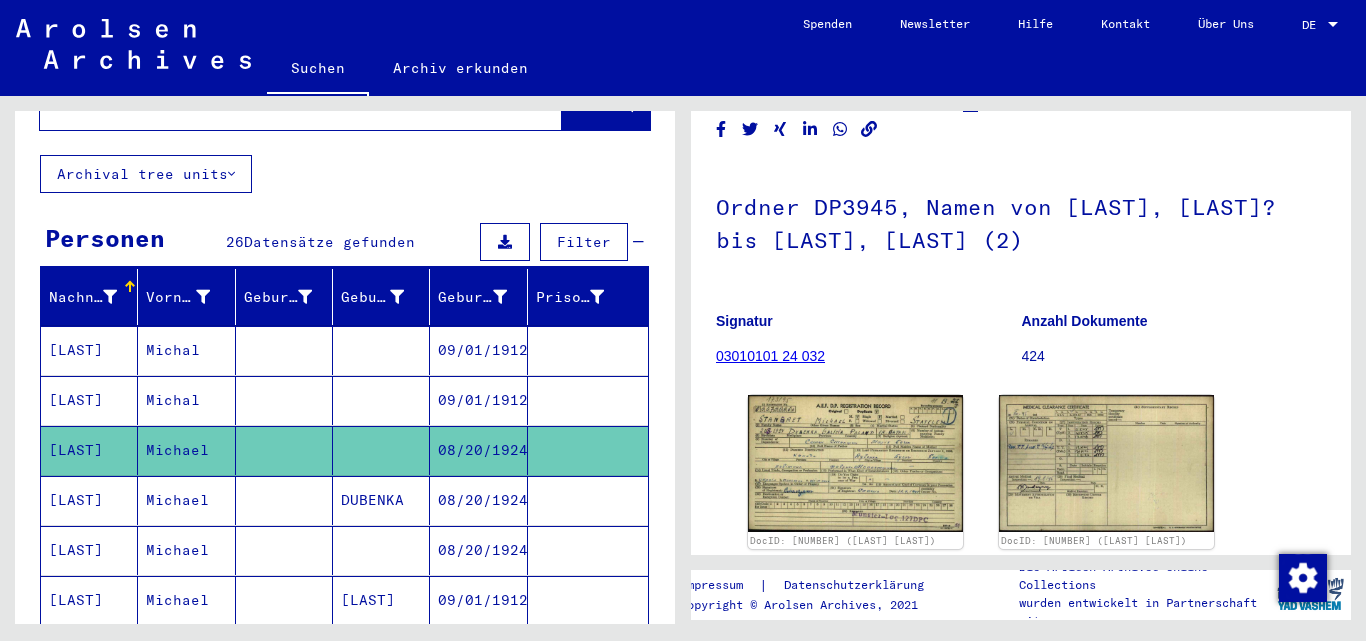 scroll, scrollTop: 200, scrollLeft: 0, axis: vertical 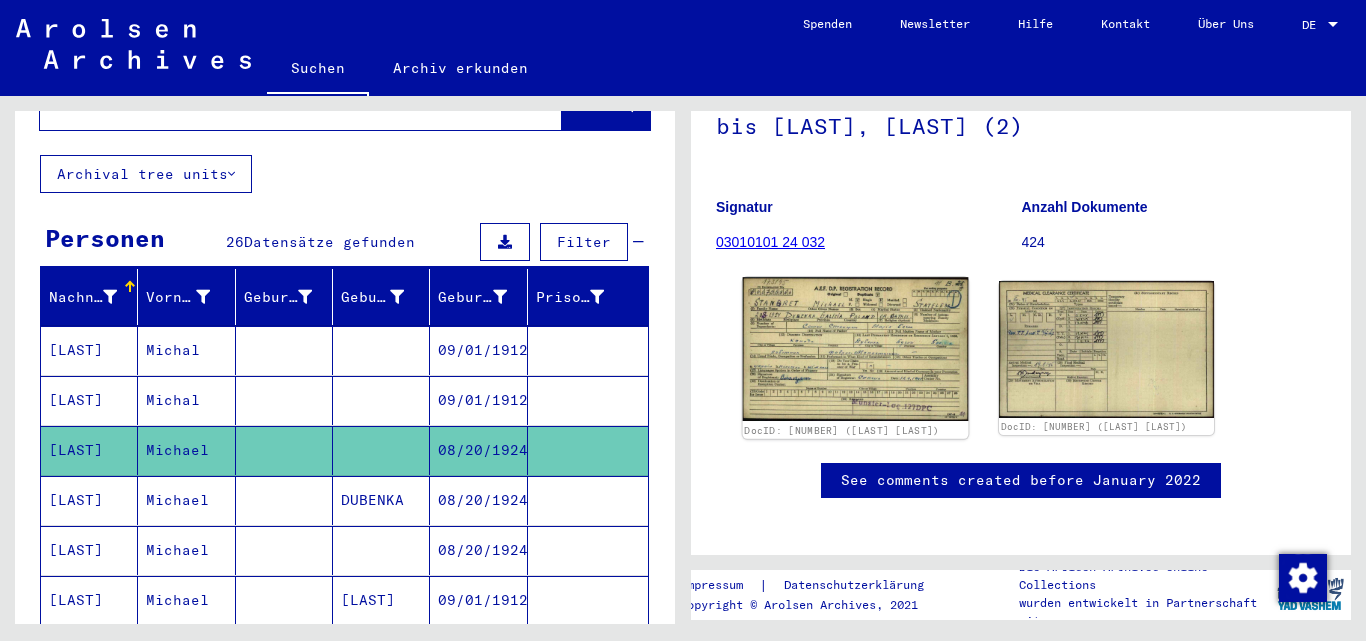 click 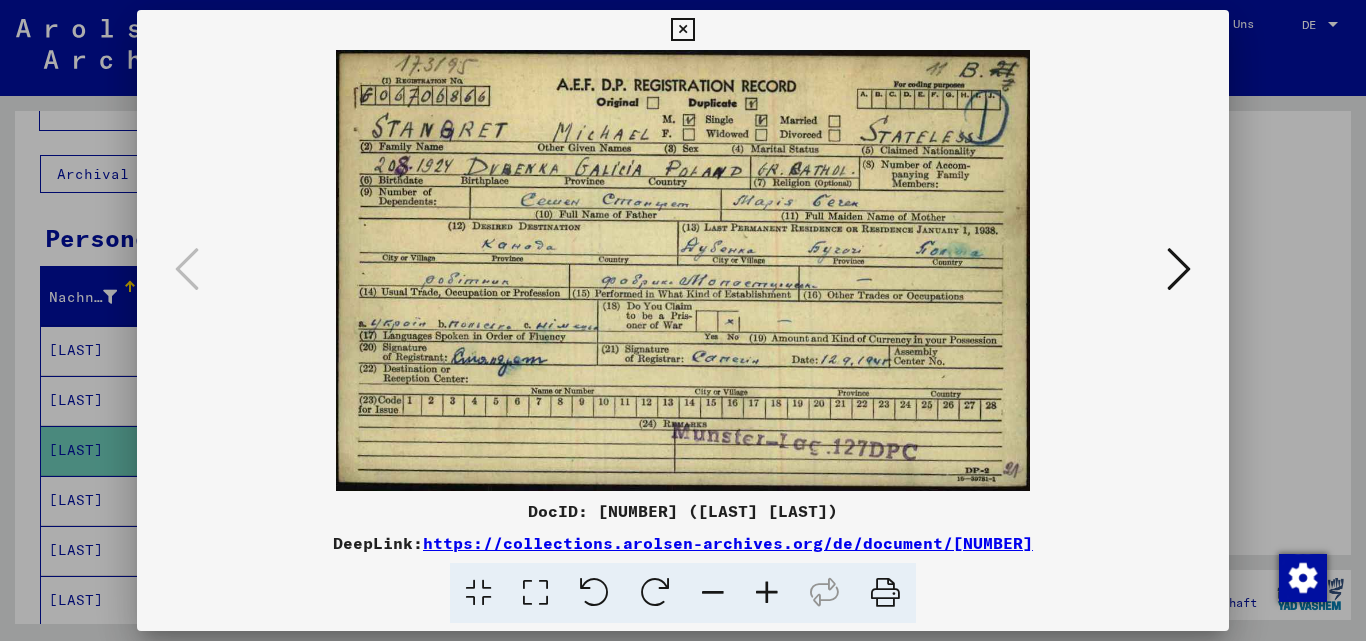 click at bounding box center [683, 320] 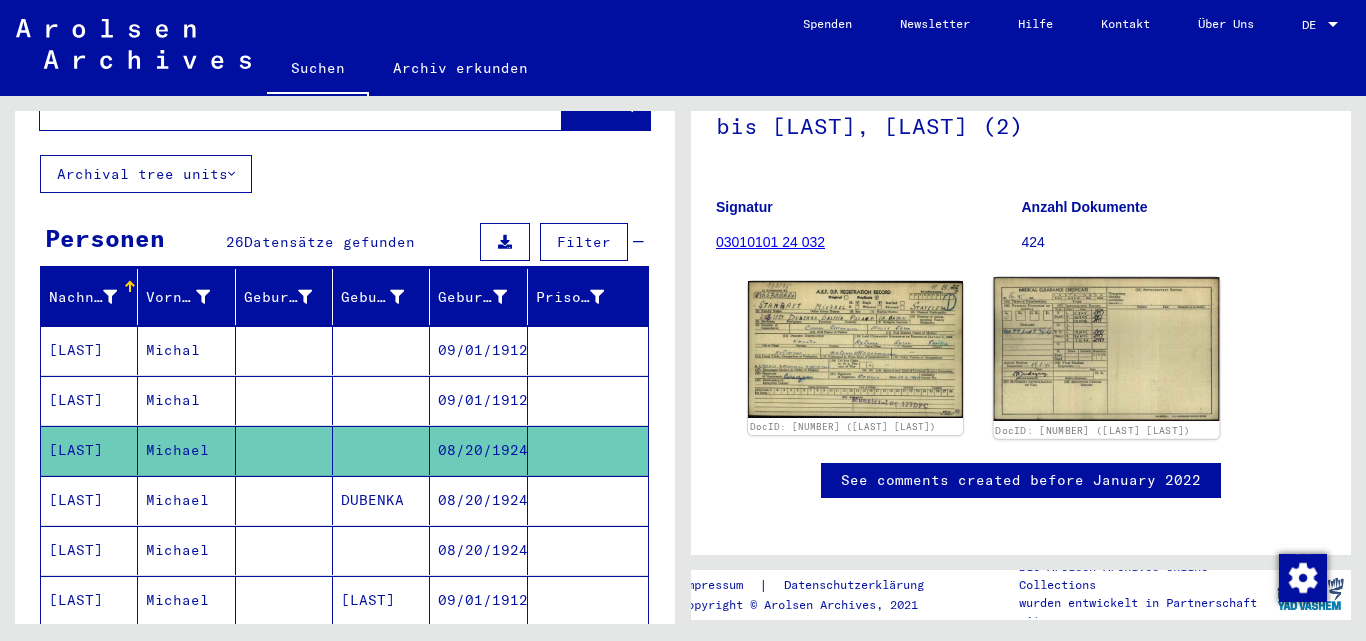 click 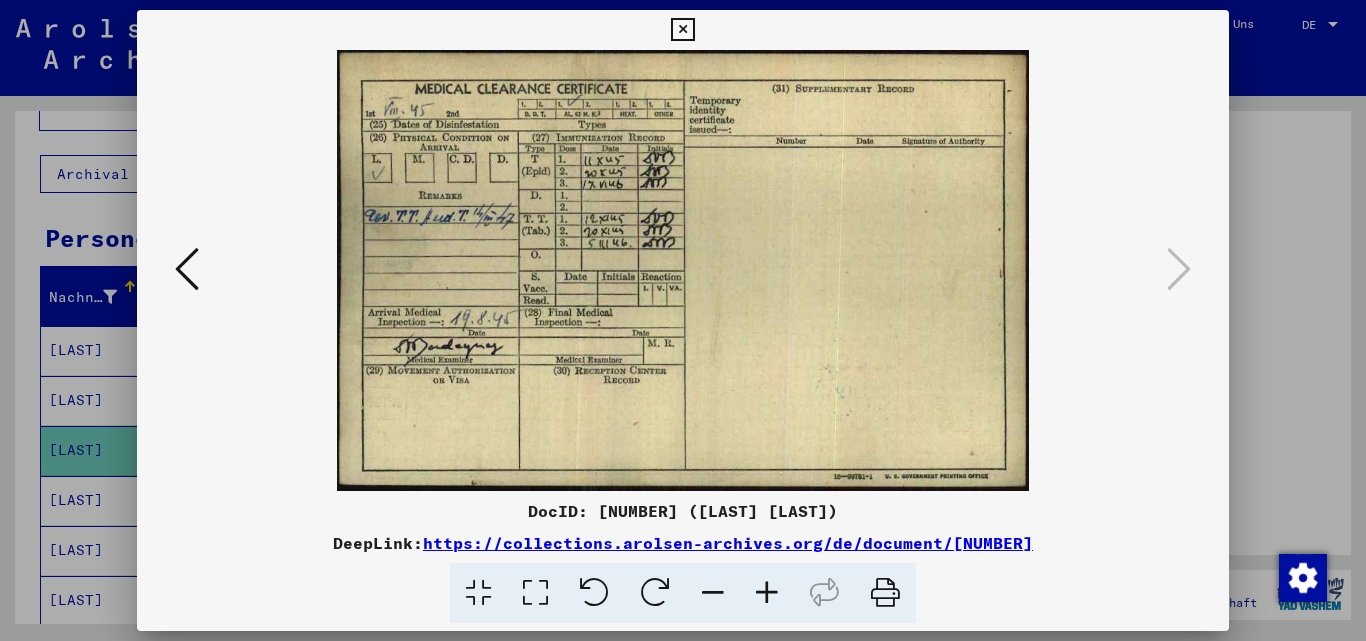 click at bounding box center [683, 320] 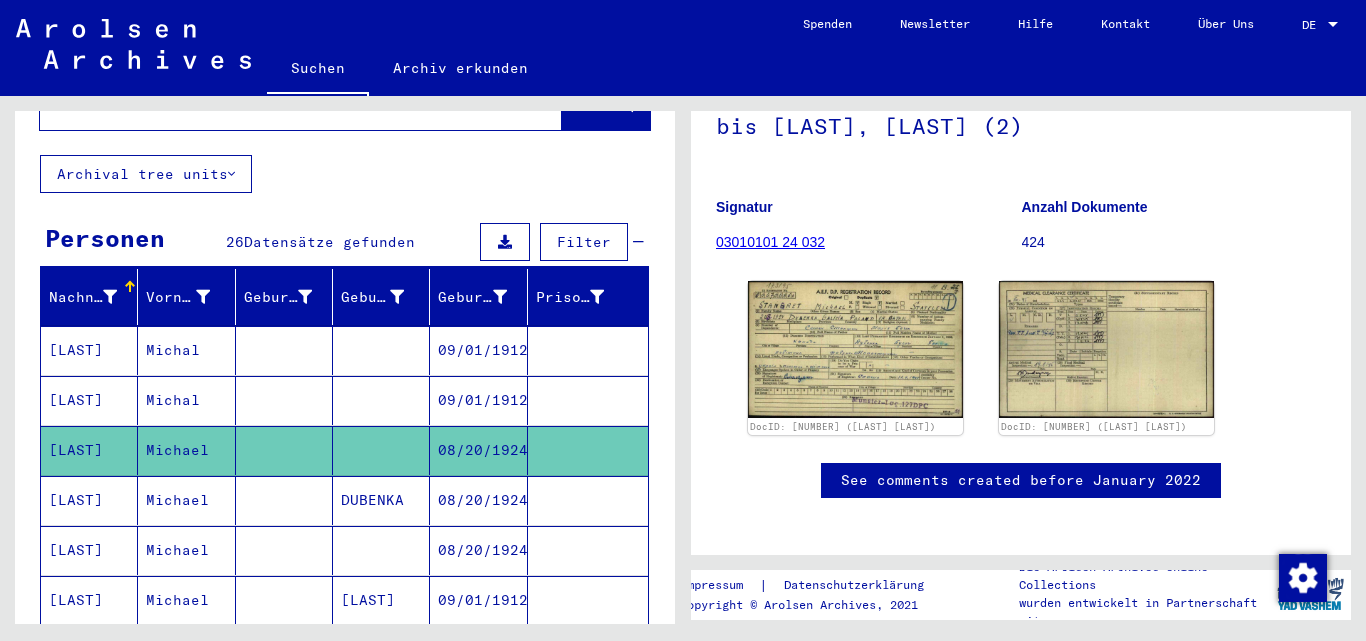click on "Michael" at bounding box center [186, 550] 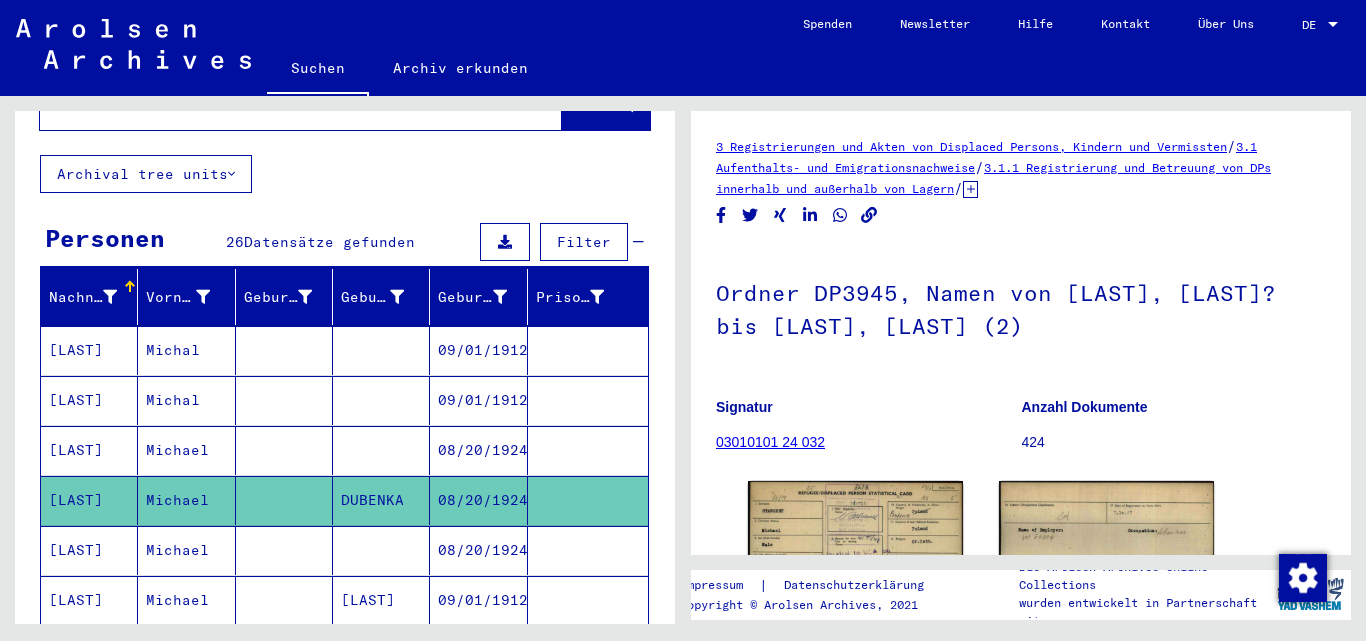 click at bounding box center [284, 600] 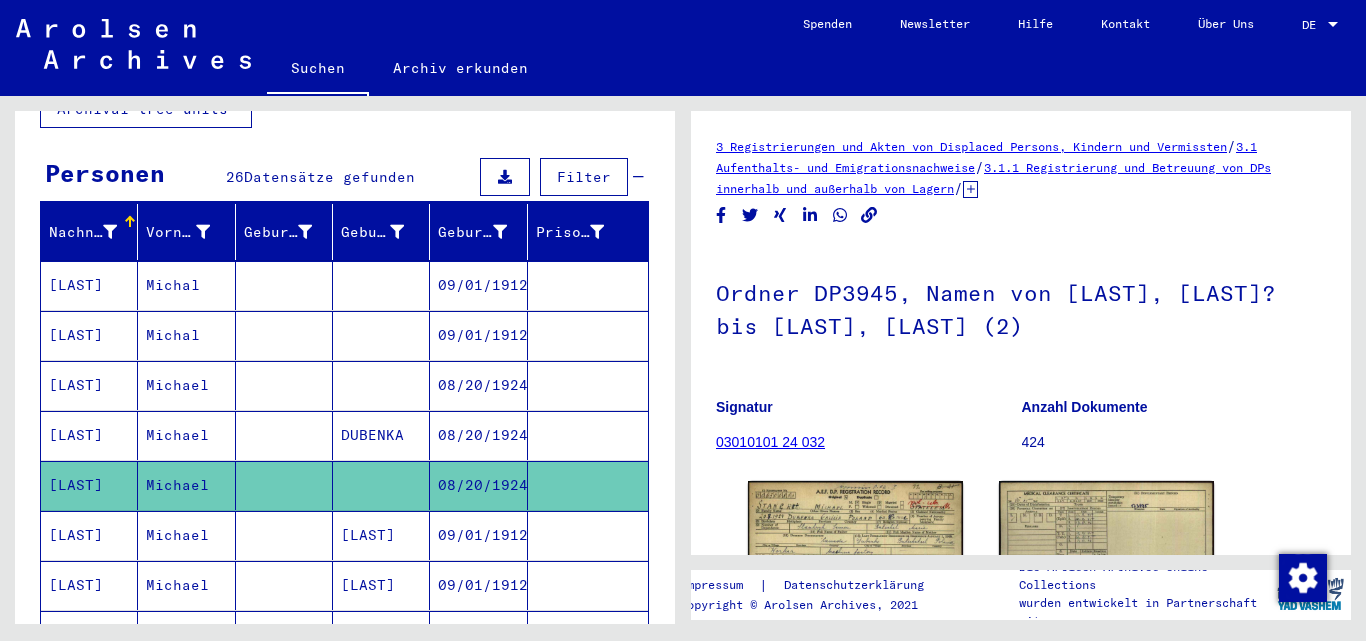 scroll, scrollTop: 200, scrollLeft: 0, axis: vertical 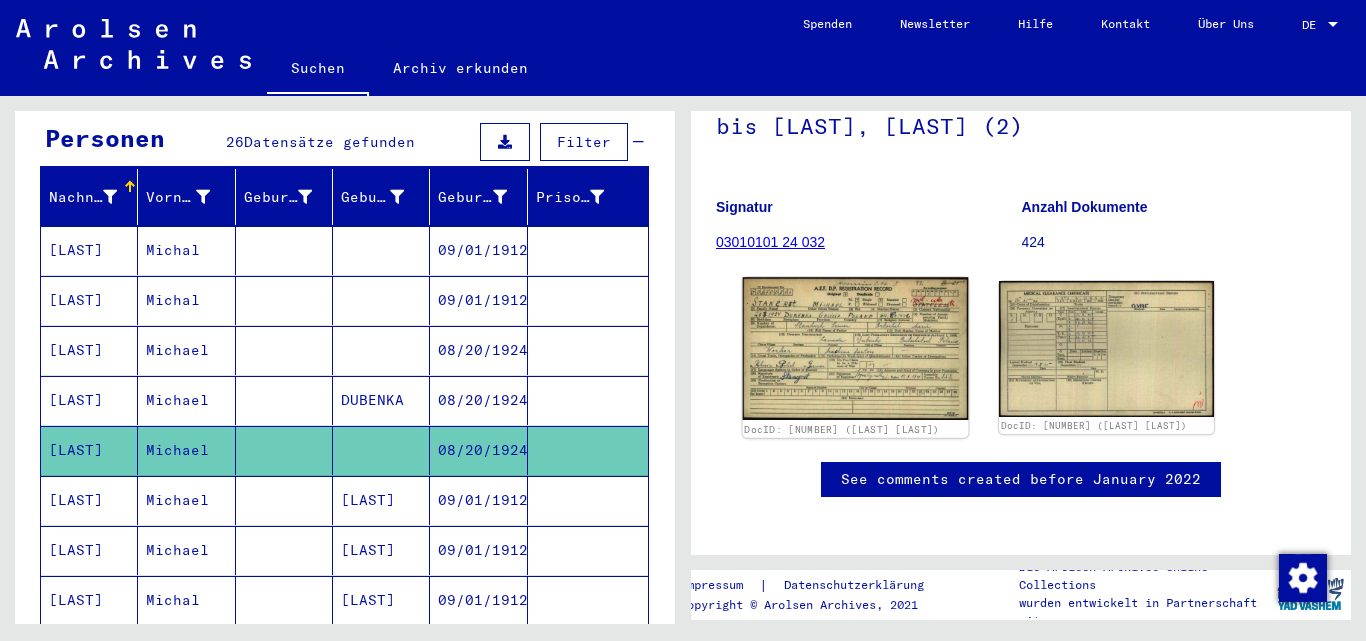 click 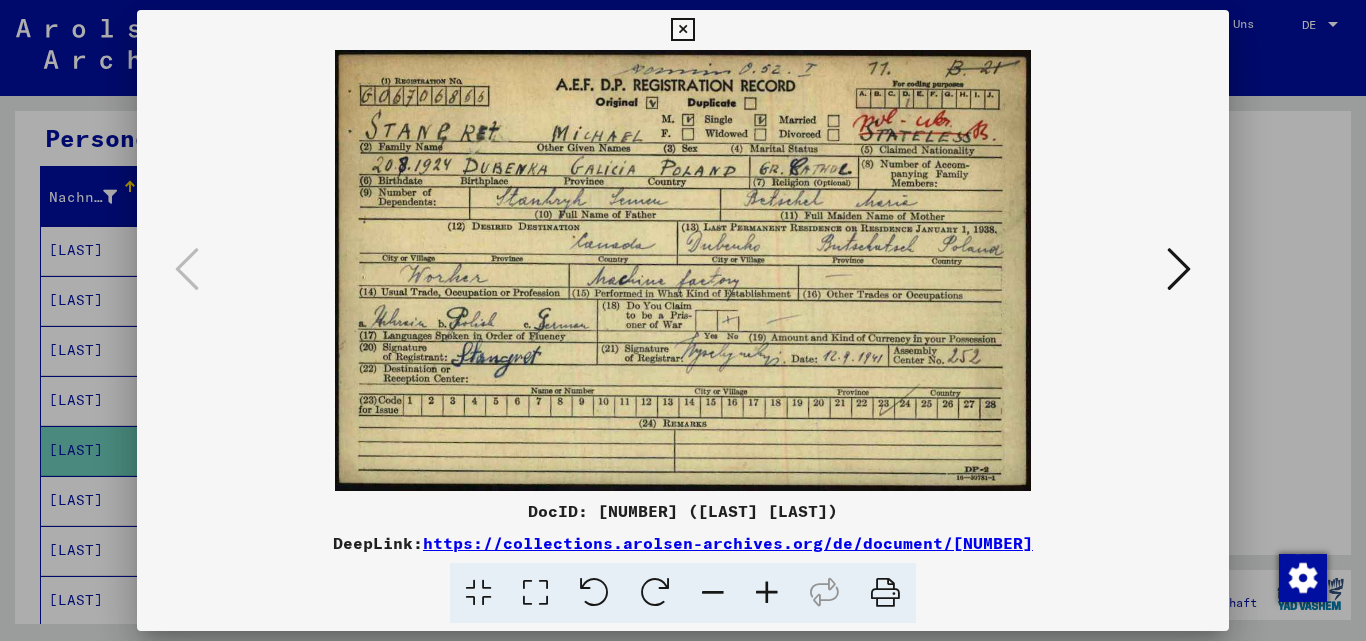 click at bounding box center (683, 320) 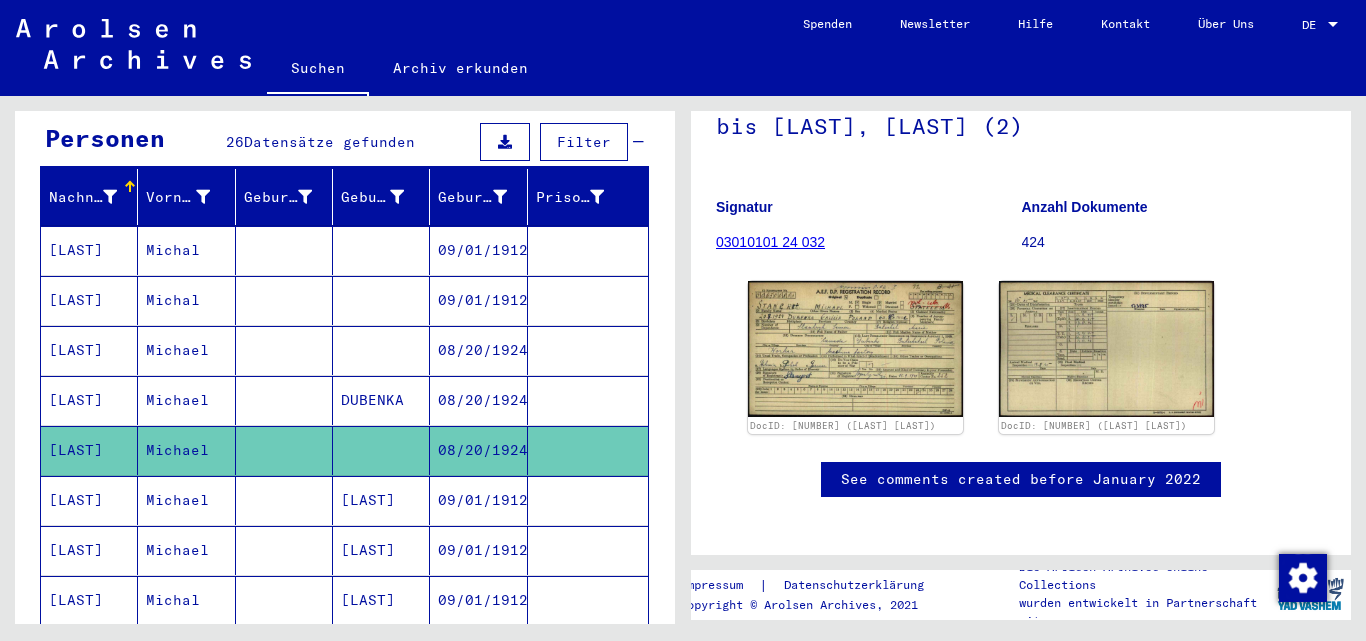 click on "Michael" at bounding box center [186, 550] 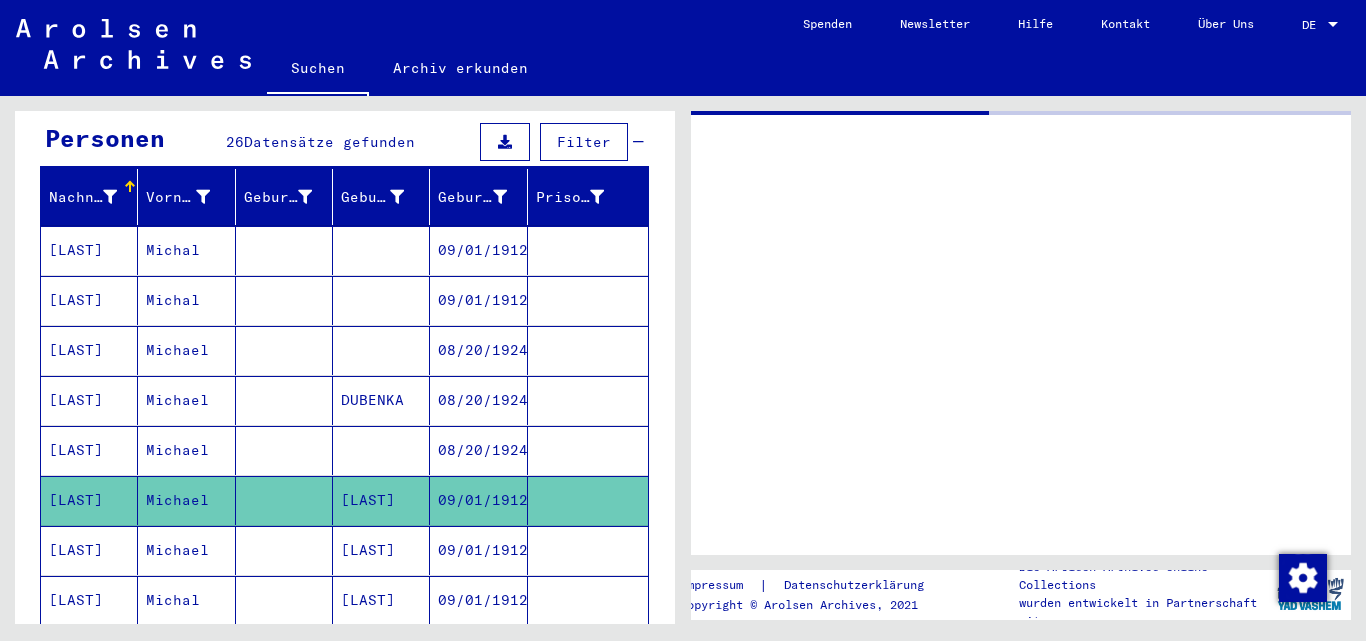 scroll, scrollTop: 0, scrollLeft: 0, axis: both 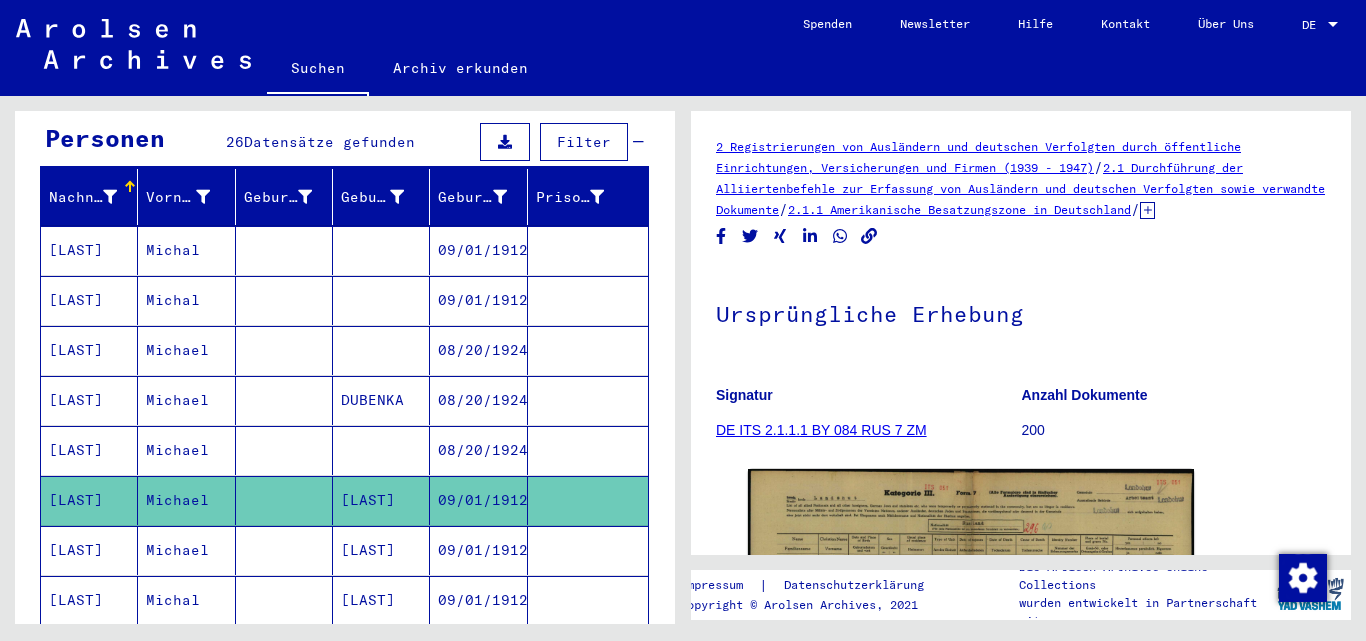 click at bounding box center [284, 600] 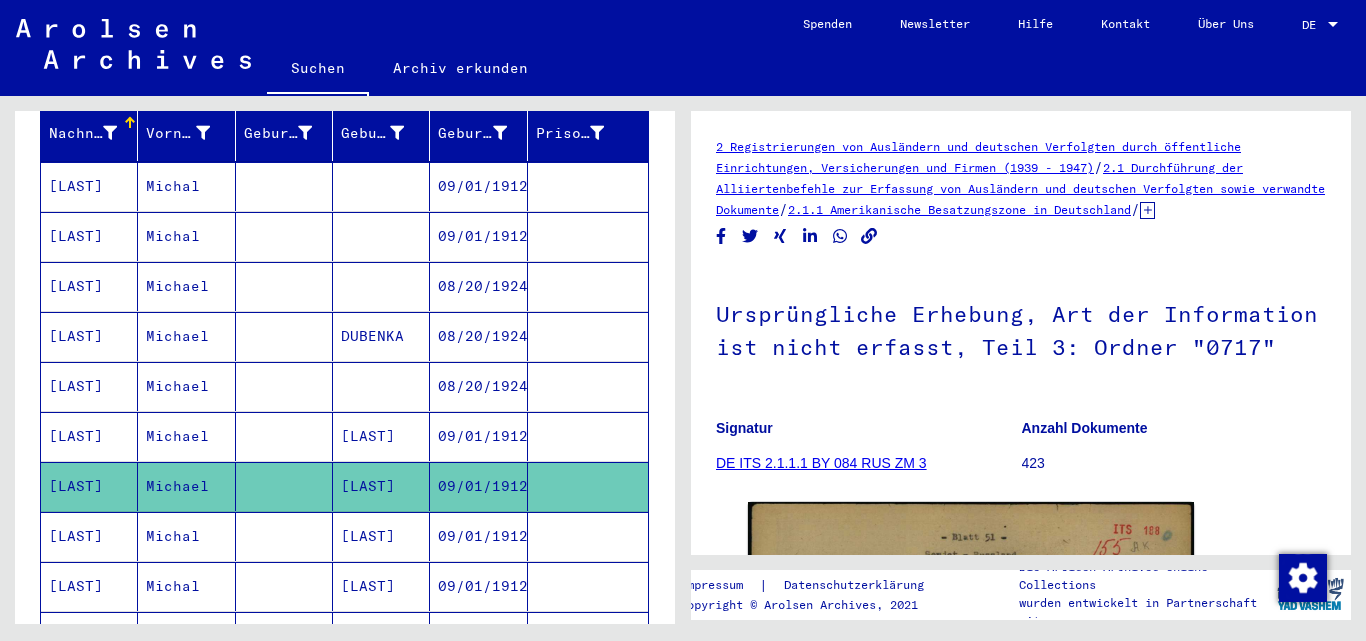 scroll, scrollTop: 300, scrollLeft: 0, axis: vertical 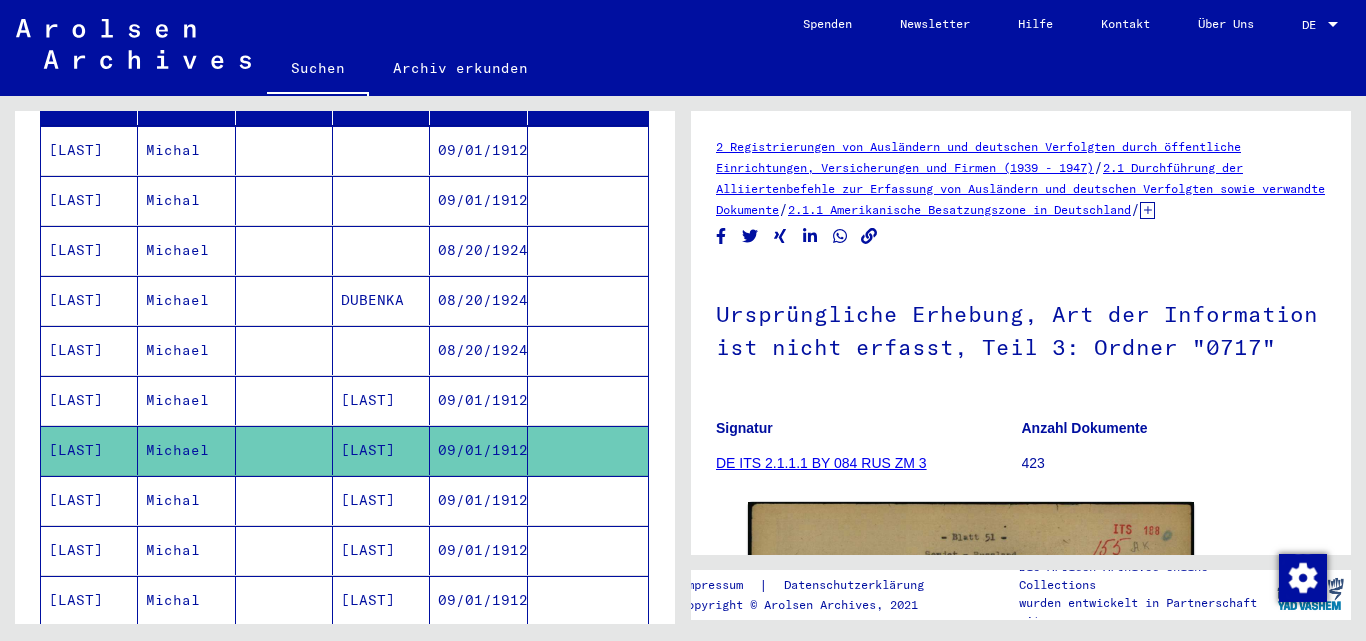 click at bounding box center (284, 550) 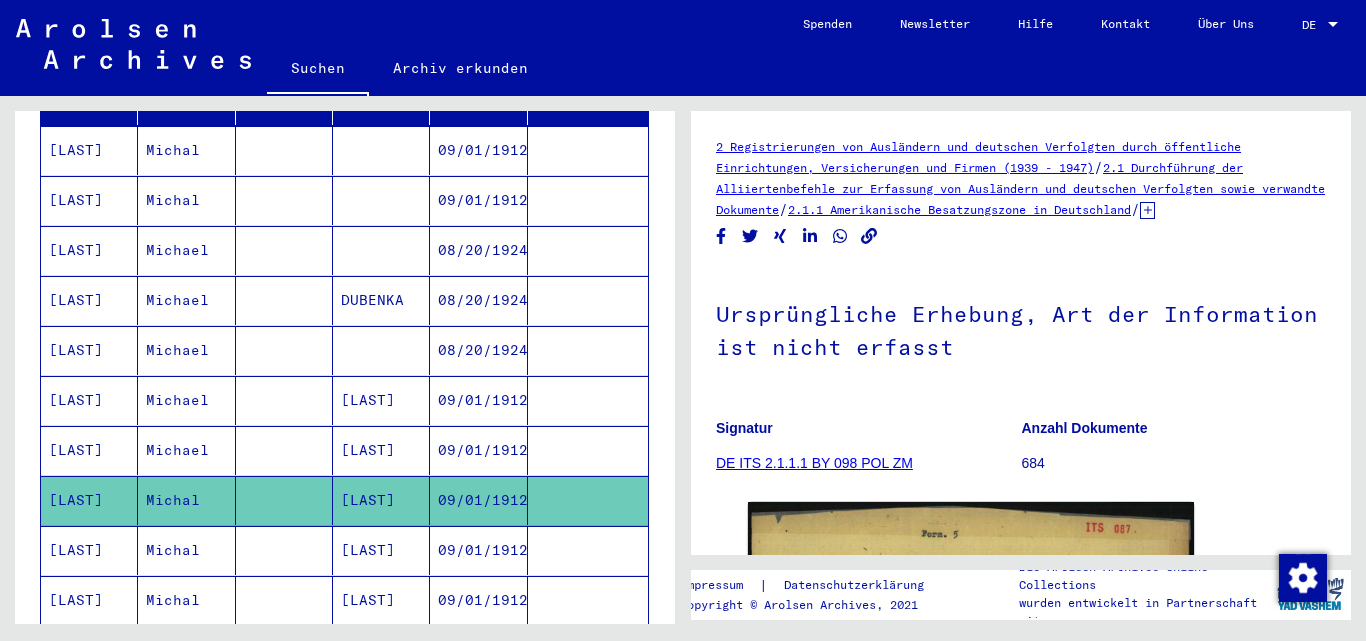 click at bounding box center [284, 600] 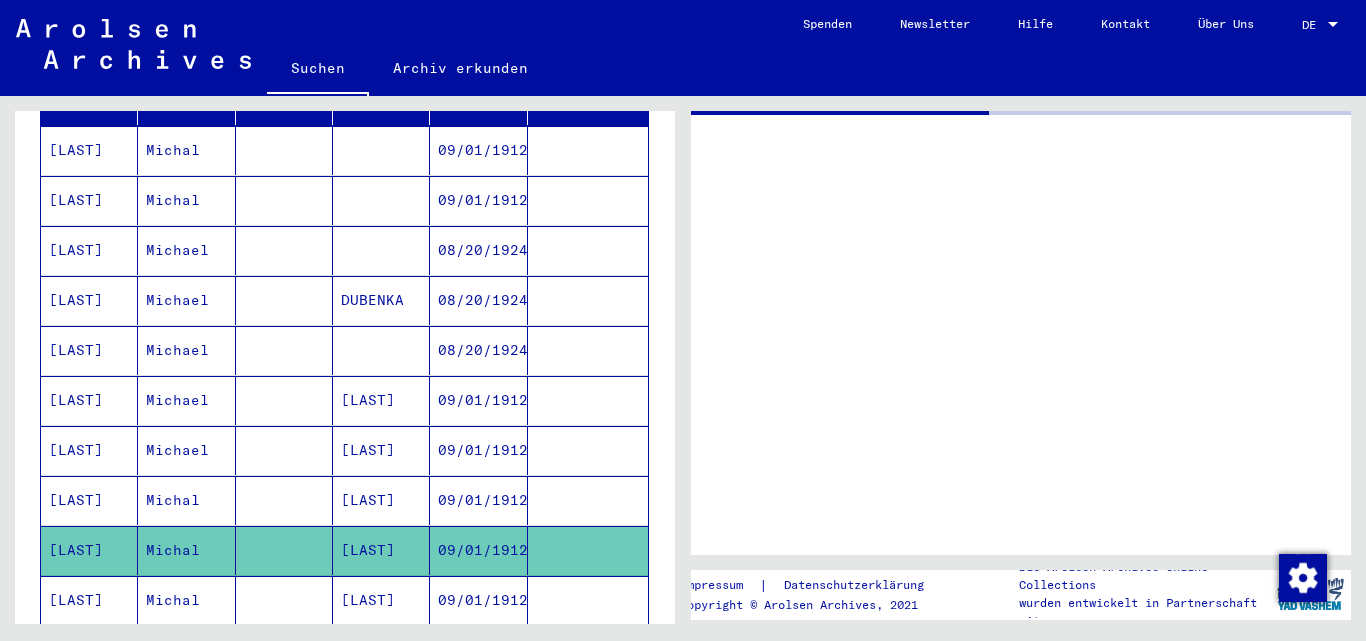 click at bounding box center [284, 650] 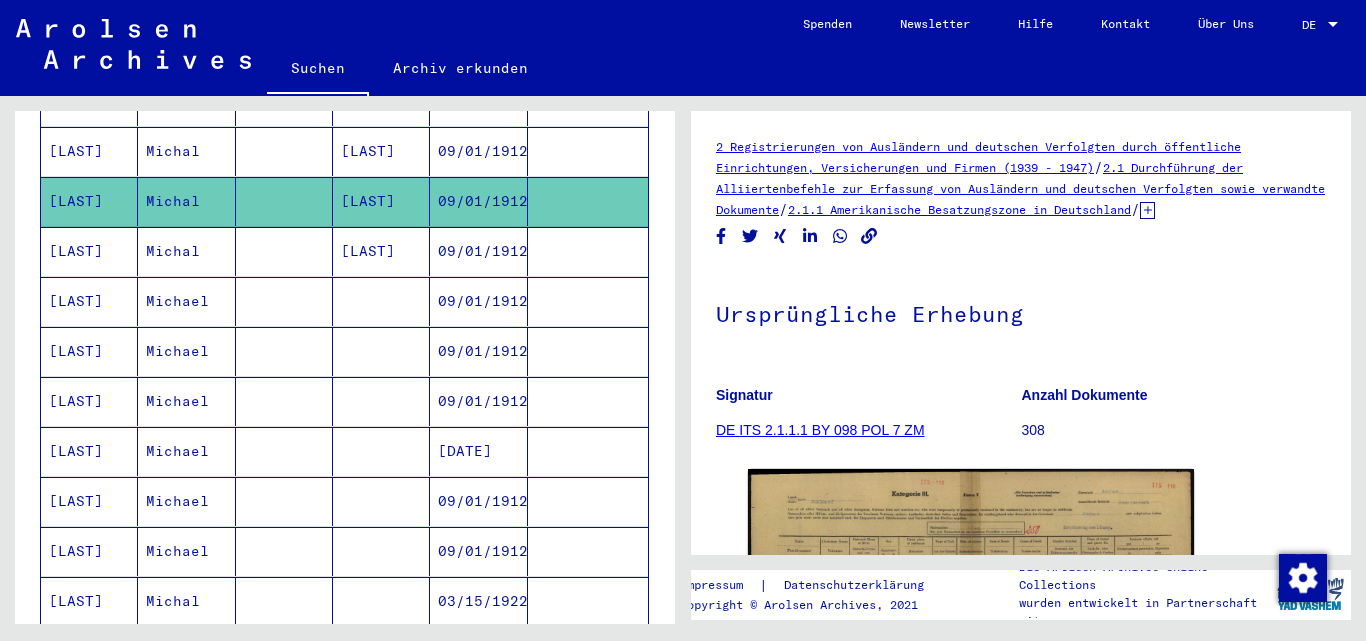 scroll, scrollTop: 700, scrollLeft: 0, axis: vertical 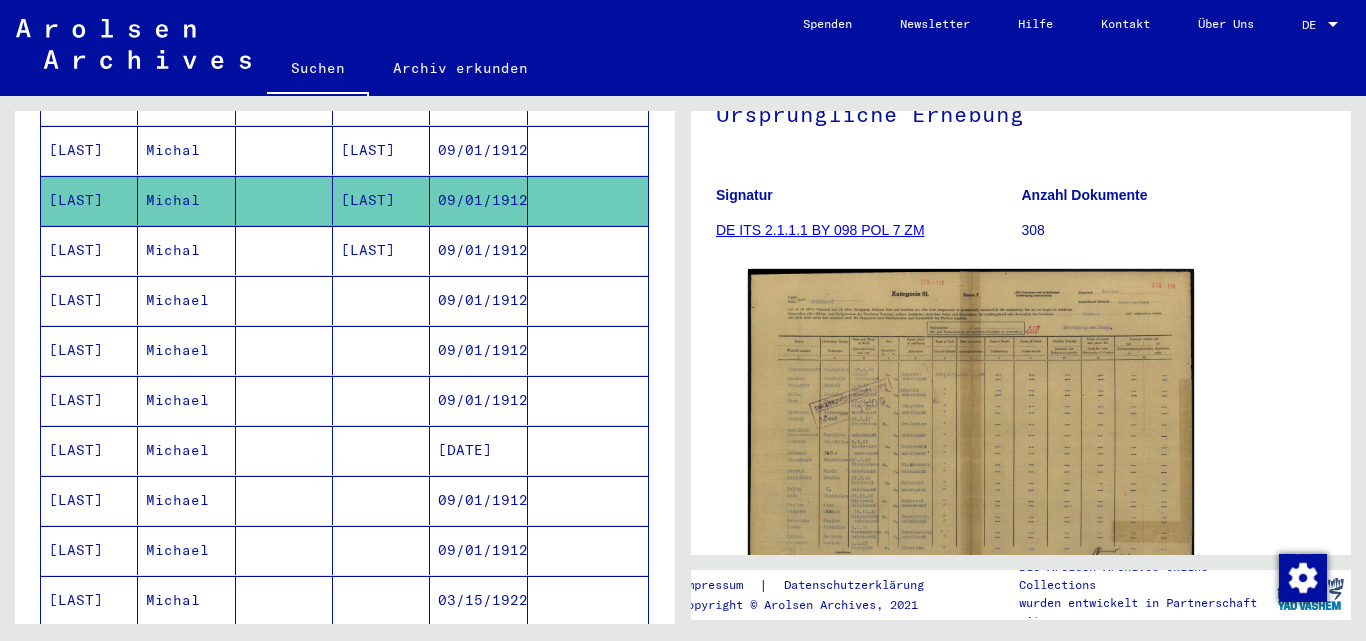 click at bounding box center [381, 400] 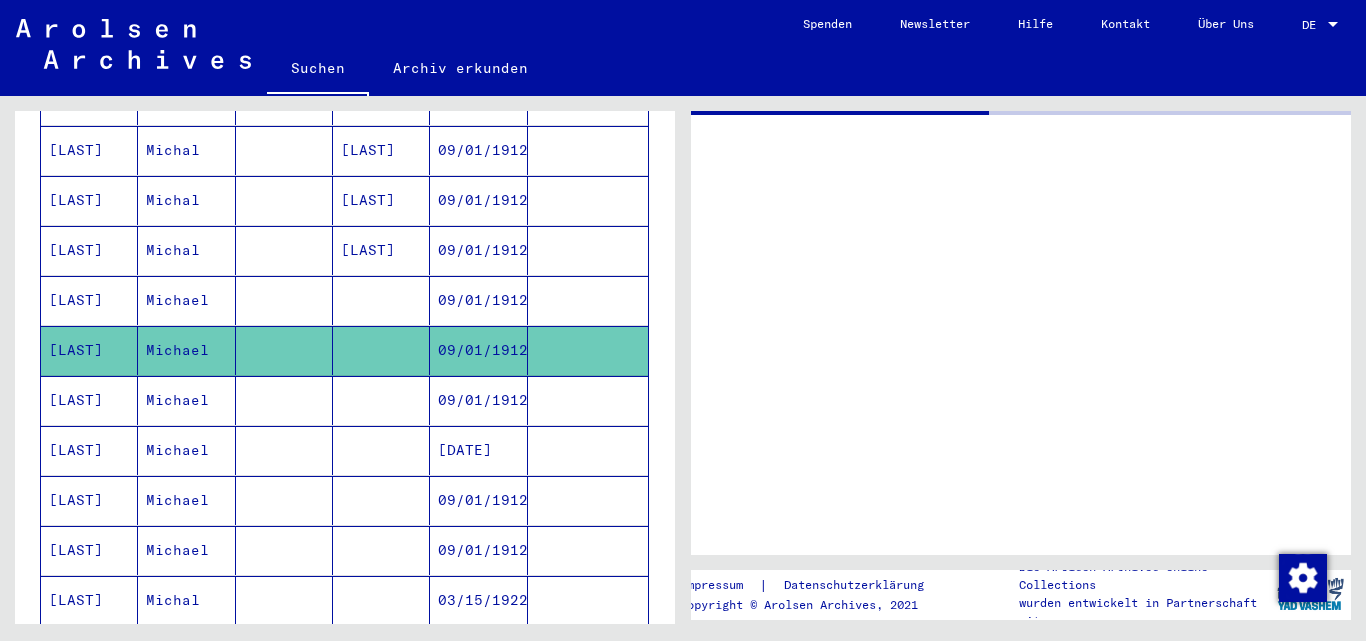 scroll, scrollTop: 0, scrollLeft: 0, axis: both 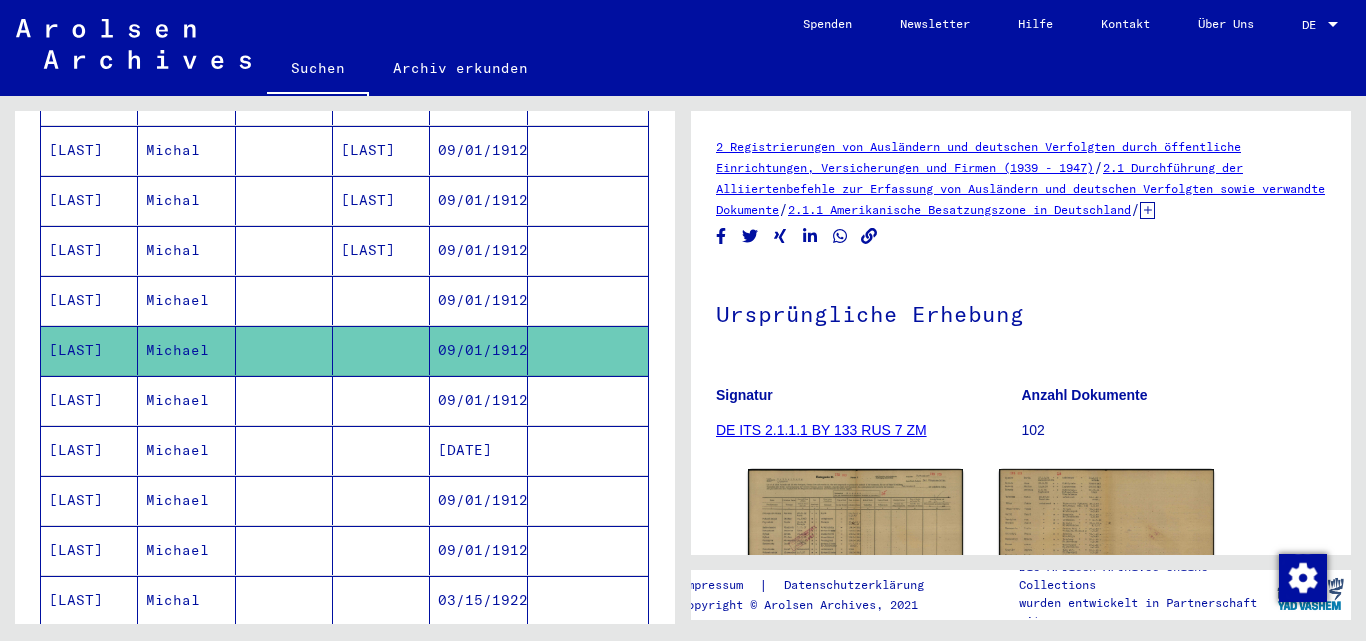 click at bounding box center [381, 350] 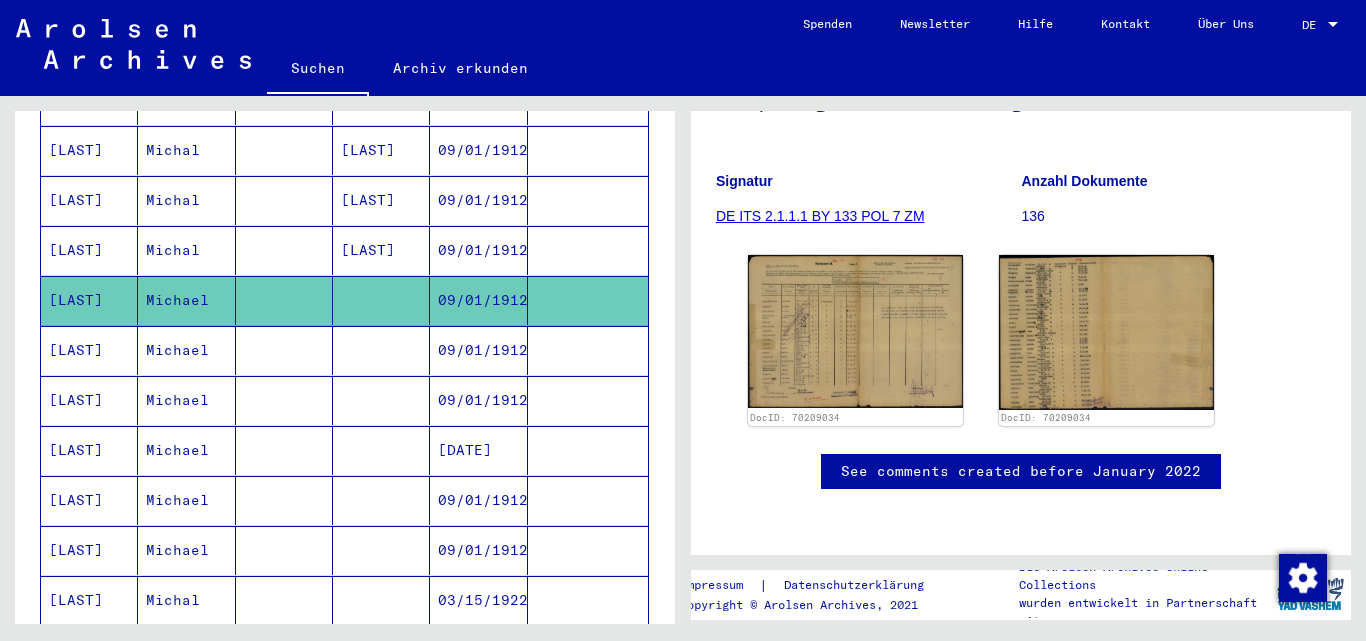 scroll, scrollTop: 300, scrollLeft: 0, axis: vertical 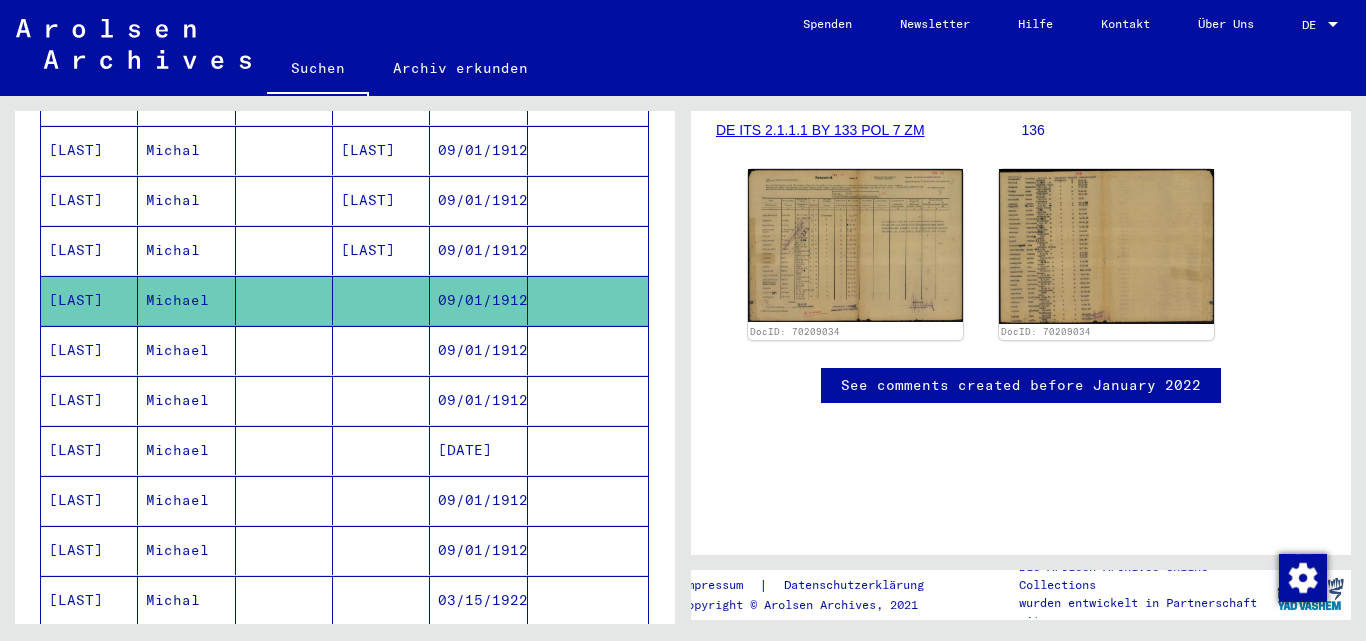 click at bounding box center (381, 450) 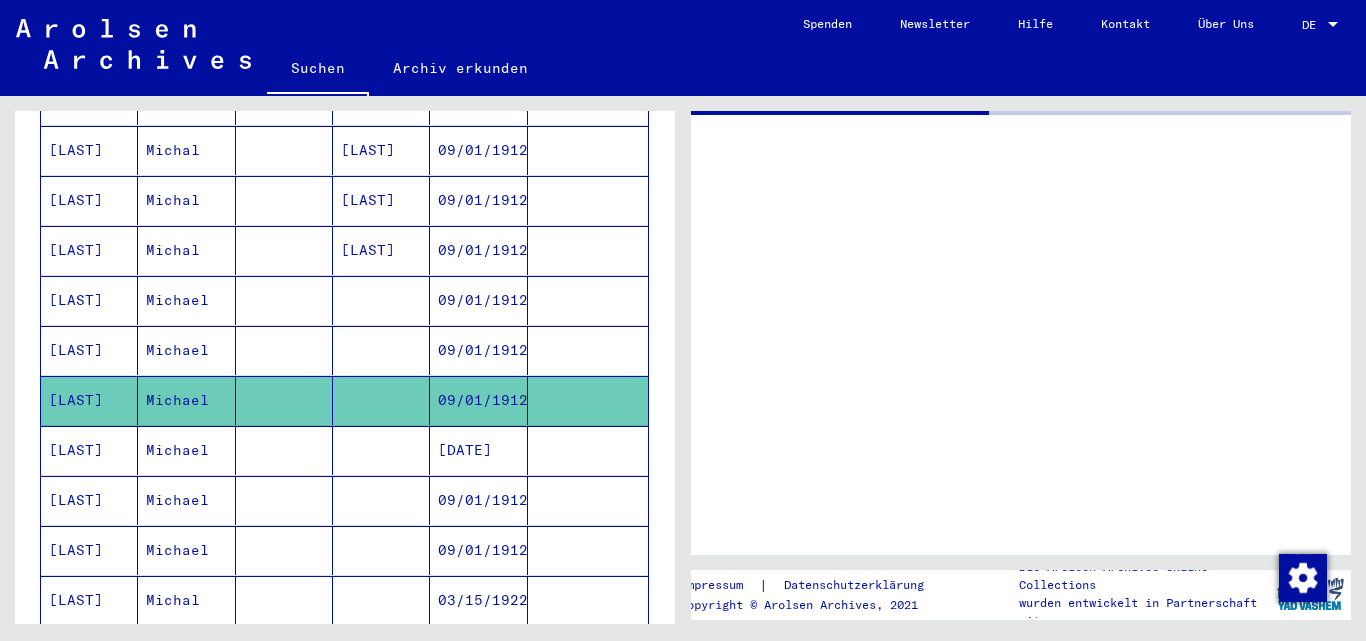 scroll, scrollTop: 0, scrollLeft: 0, axis: both 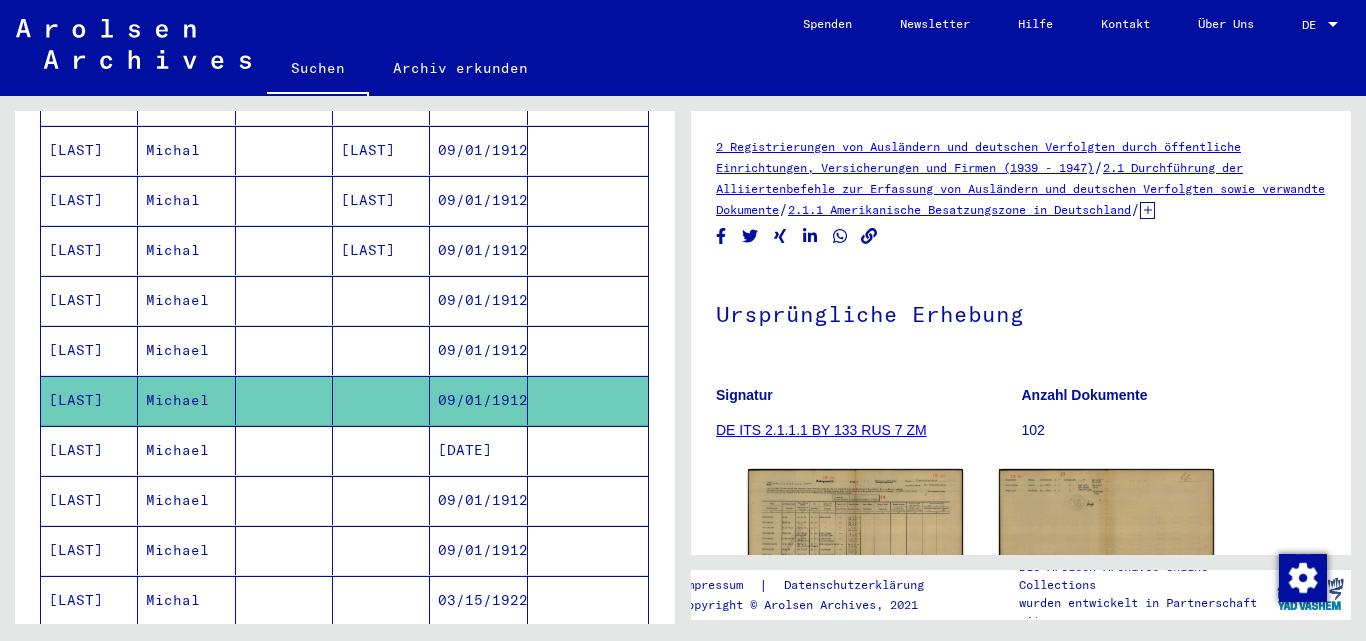 click at bounding box center (381, 550) 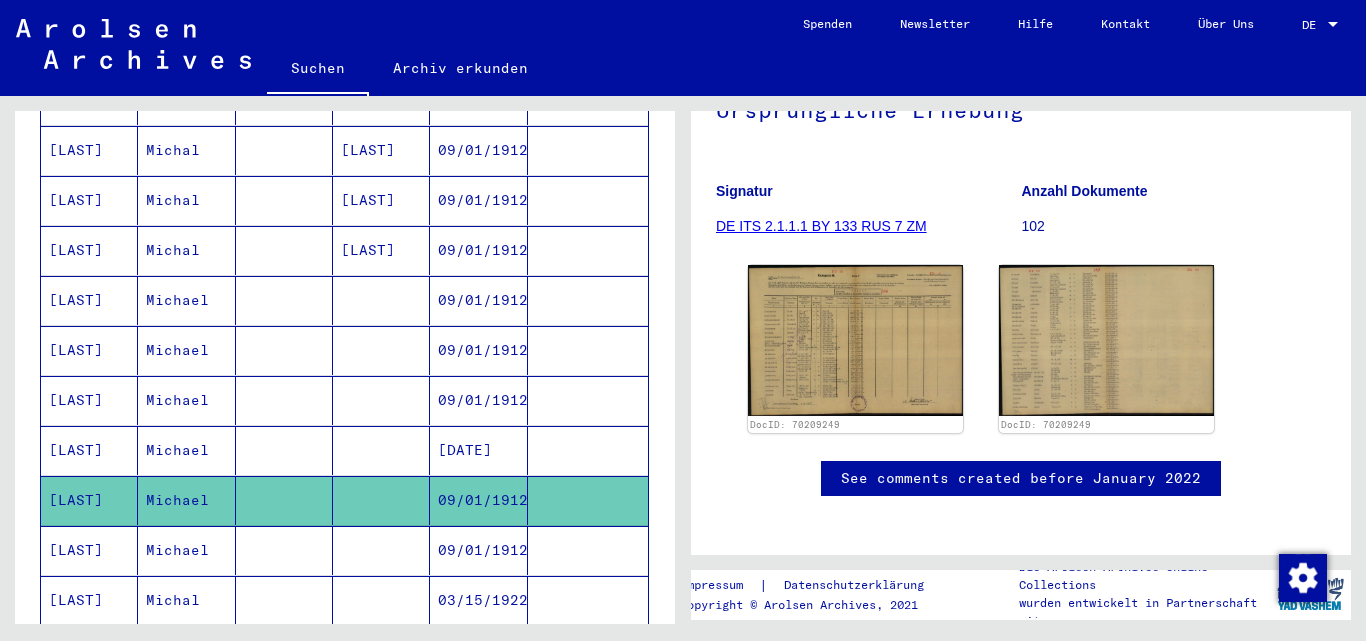 scroll, scrollTop: 299, scrollLeft: 0, axis: vertical 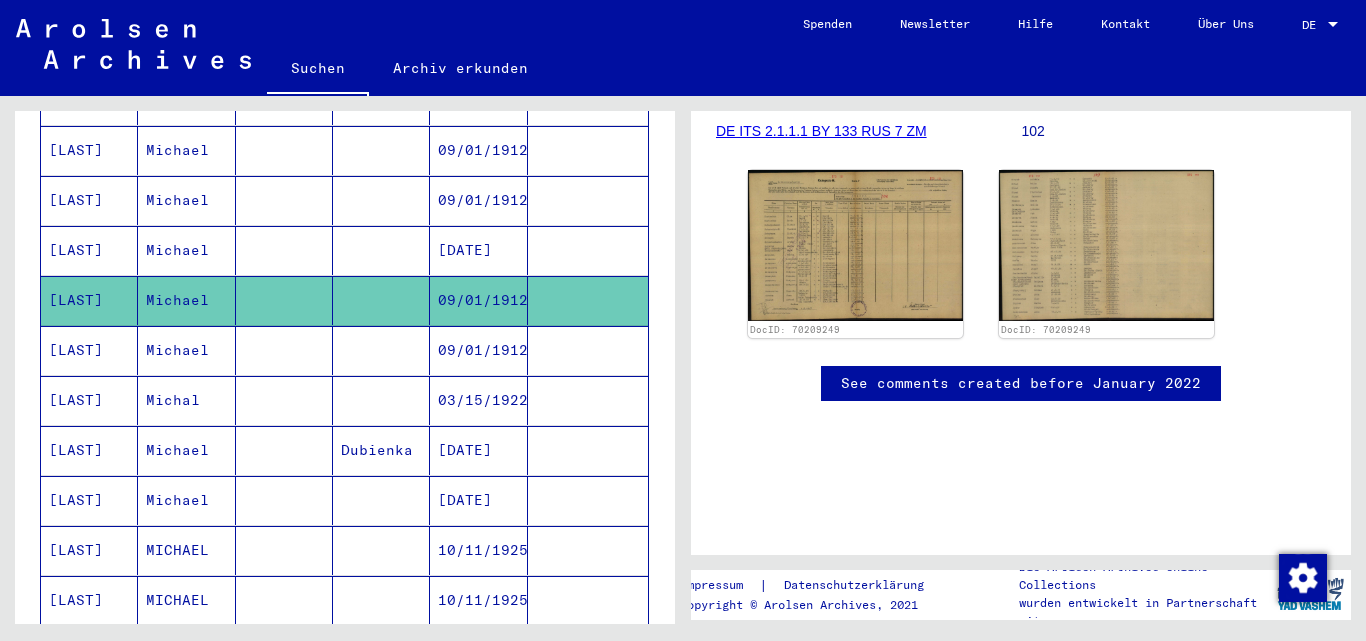 click at bounding box center [381, 400] 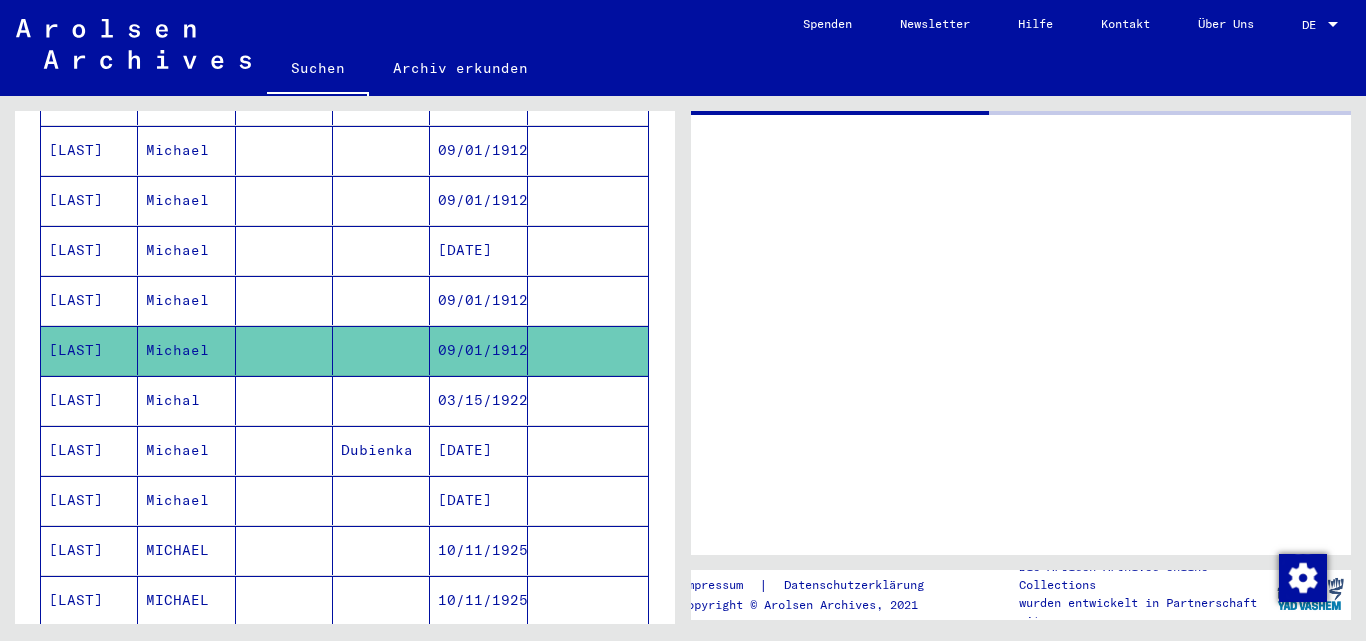 click at bounding box center (381, 450) 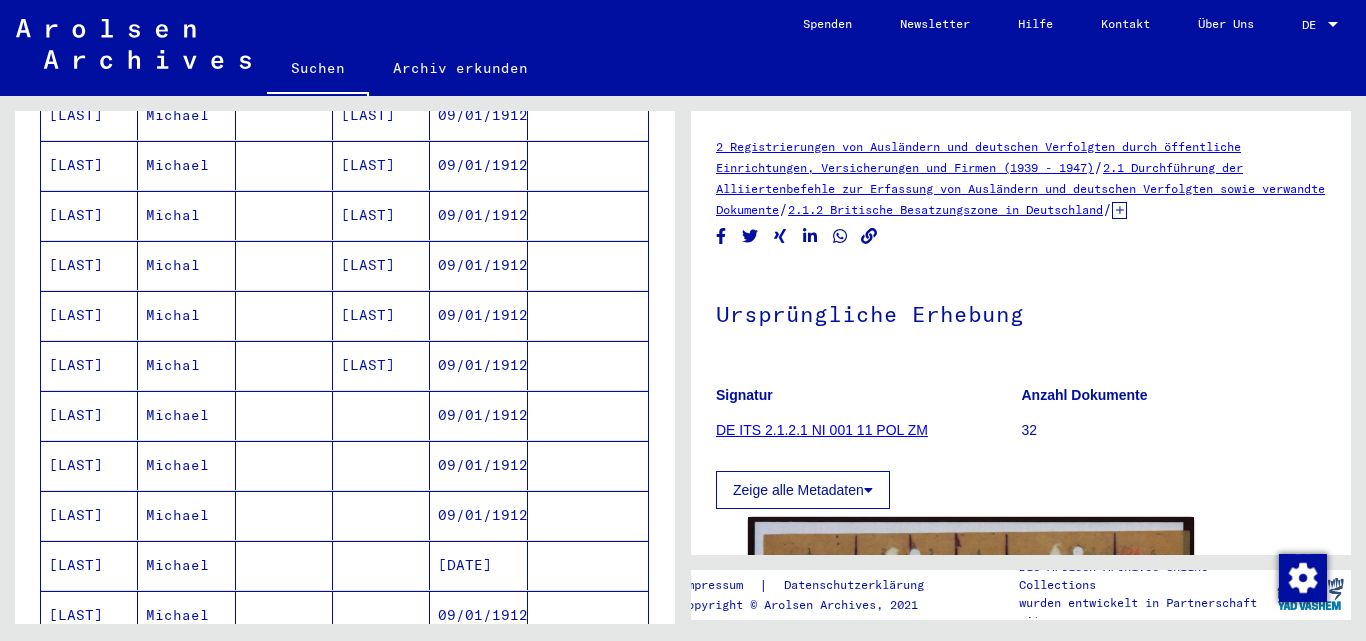 scroll, scrollTop: 0, scrollLeft: 0, axis: both 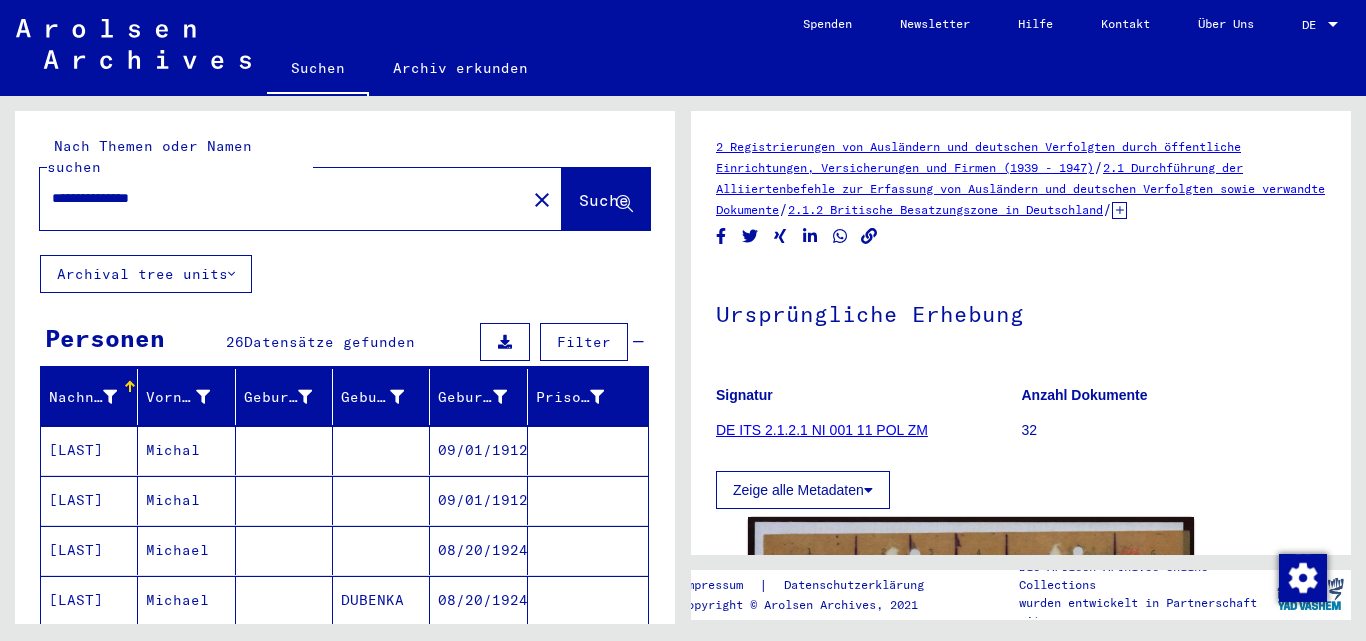 click on "**********" at bounding box center (283, 198) 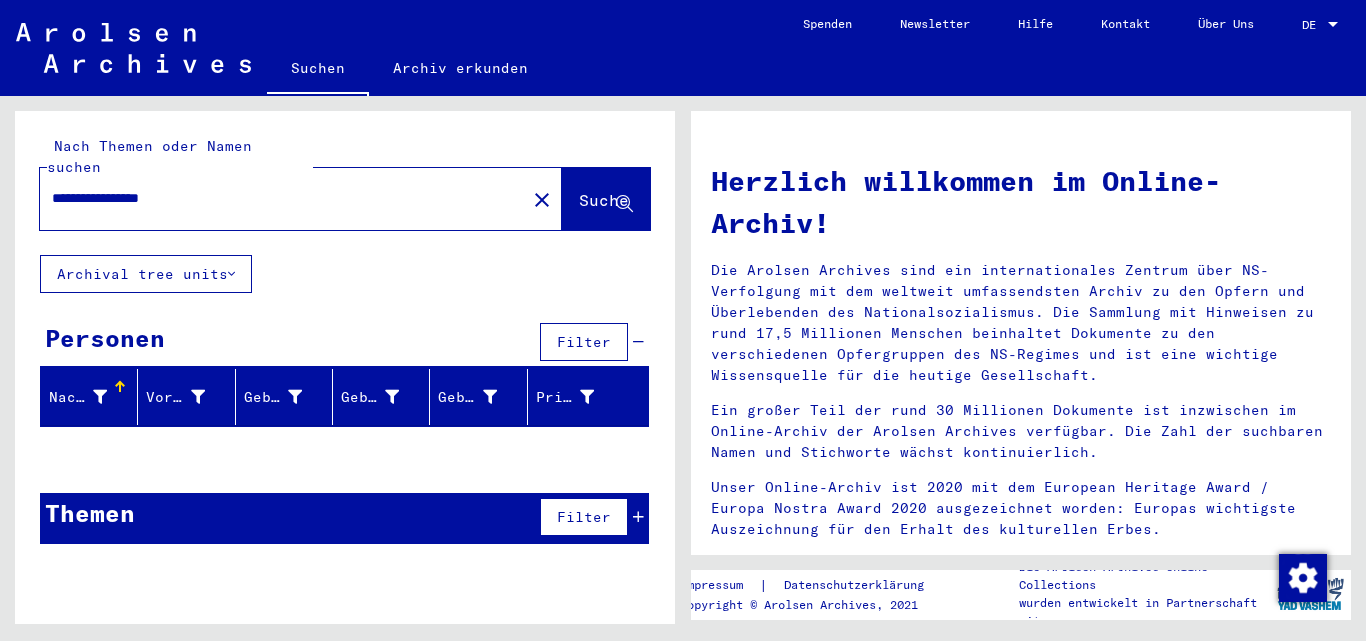click on "**********" at bounding box center [277, 198] 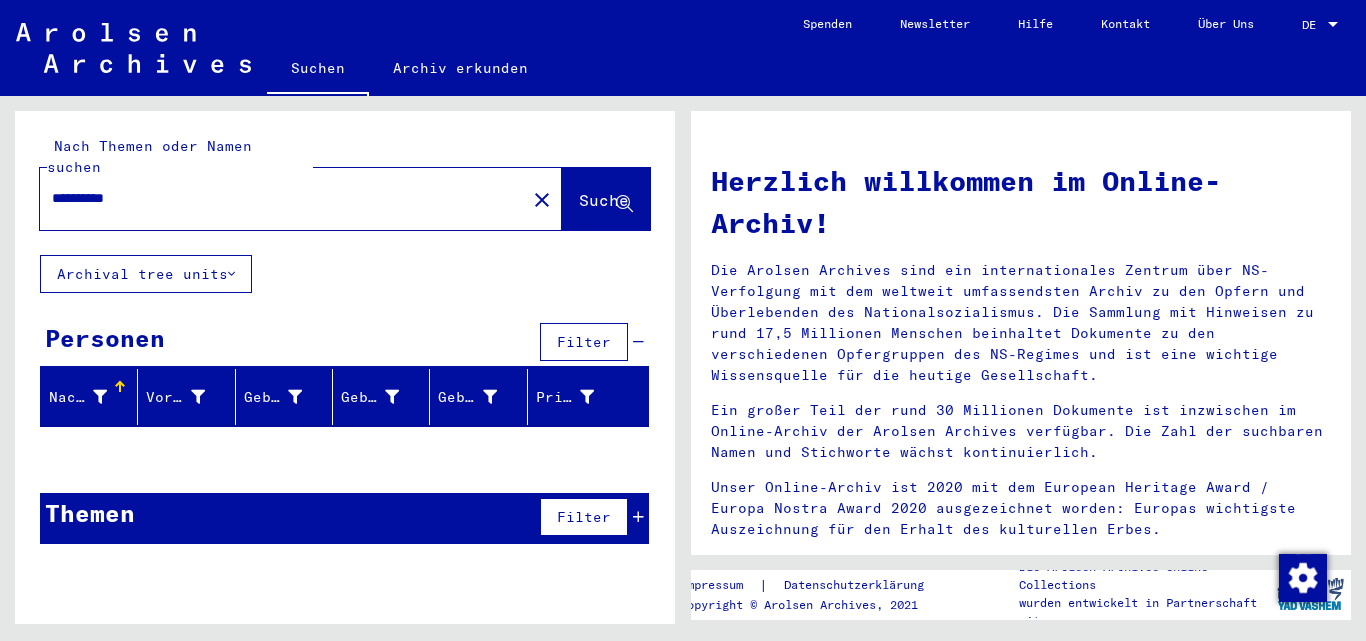 click on "**********" at bounding box center [277, 198] 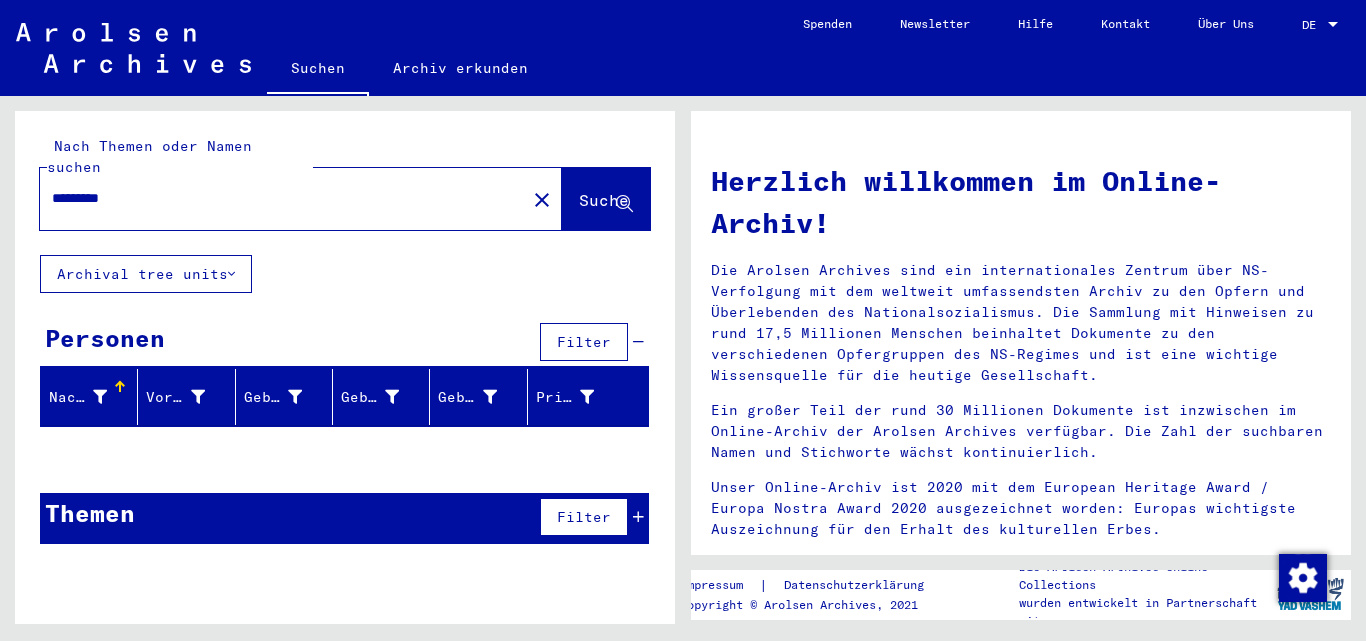 type on "********" 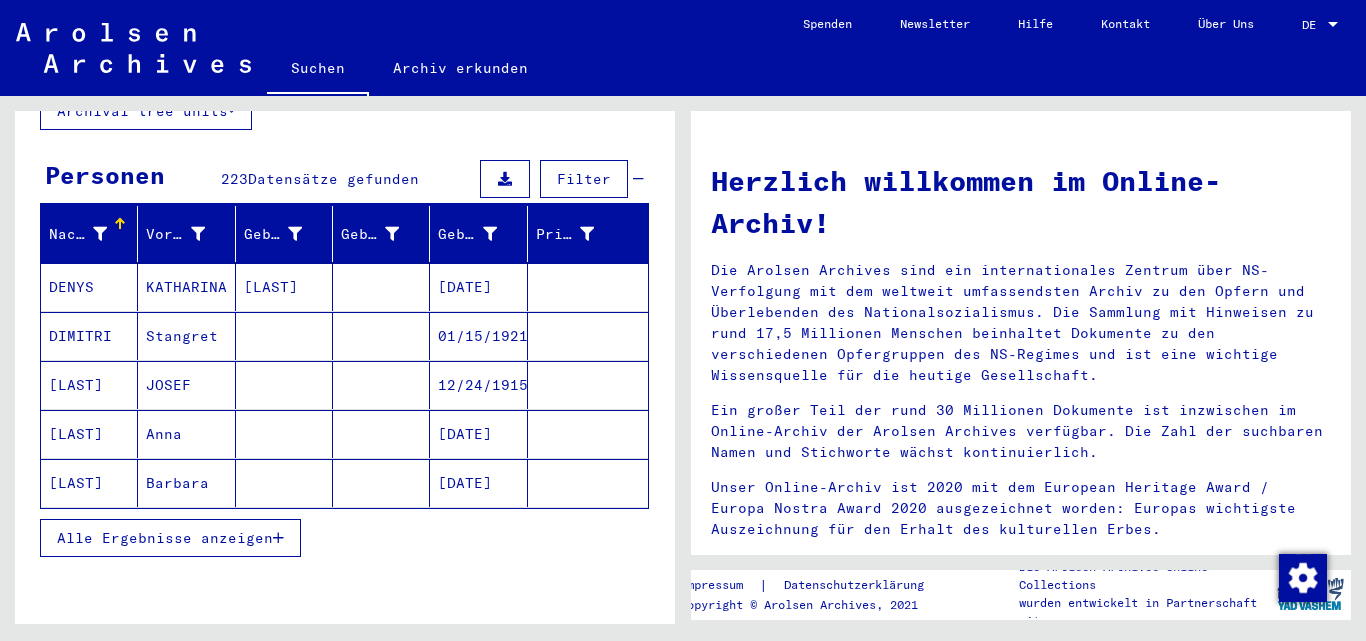 scroll, scrollTop: 200, scrollLeft: 0, axis: vertical 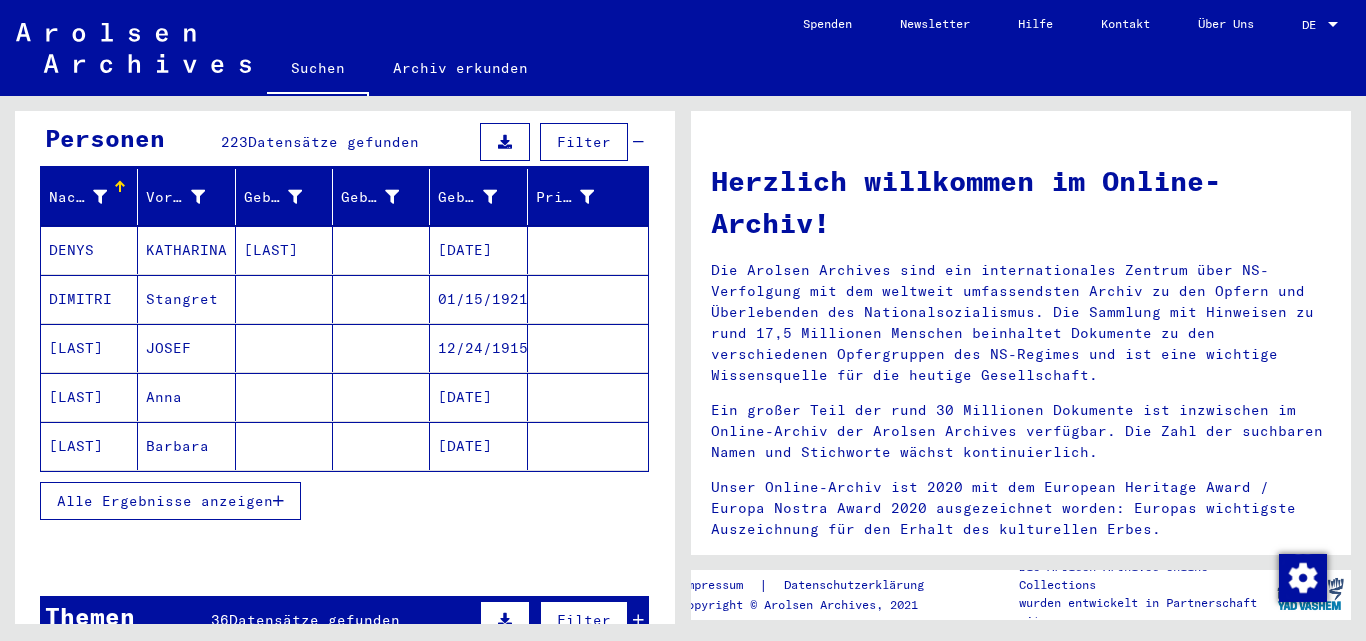 click on "Alle Ergebnisse anzeigen" at bounding box center [165, 501] 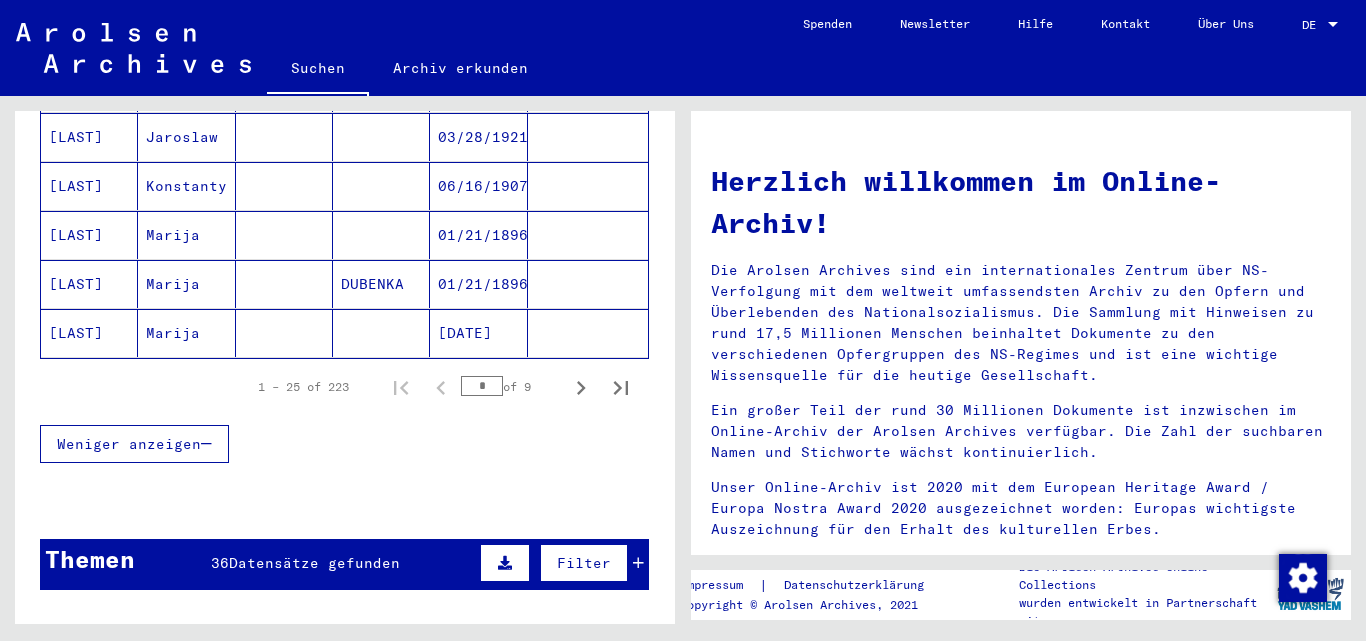 scroll, scrollTop: 1300, scrollLeft: 0, axis: vertical 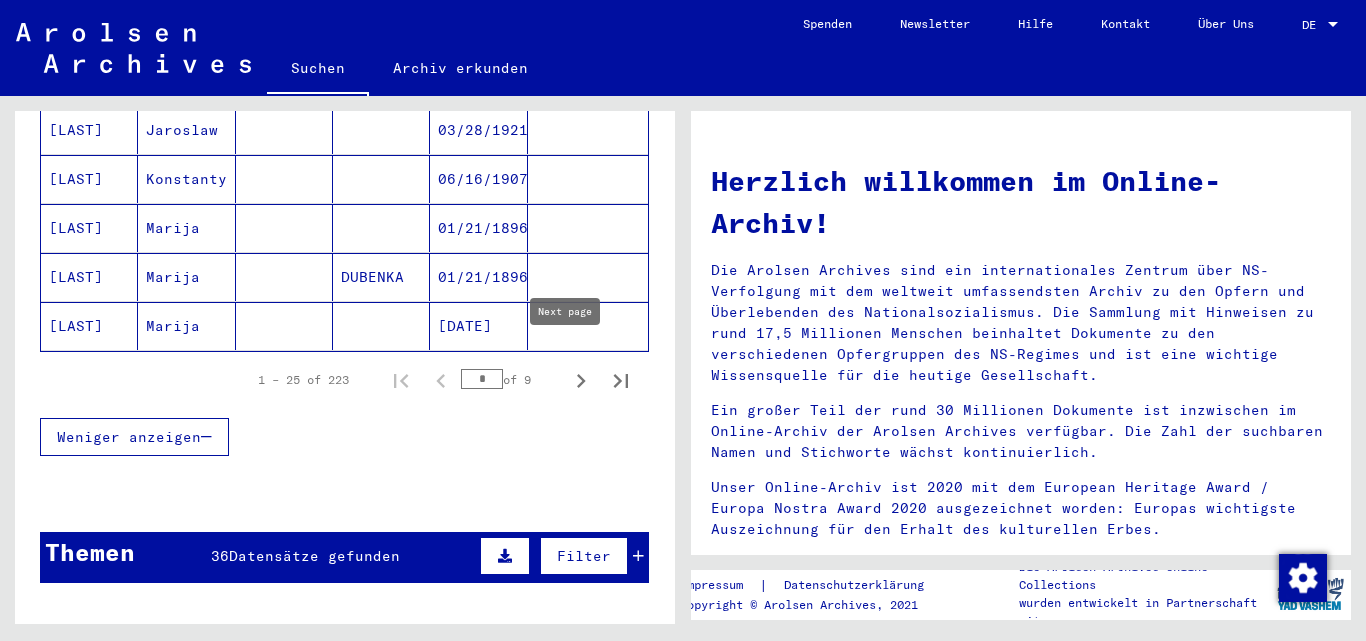 click 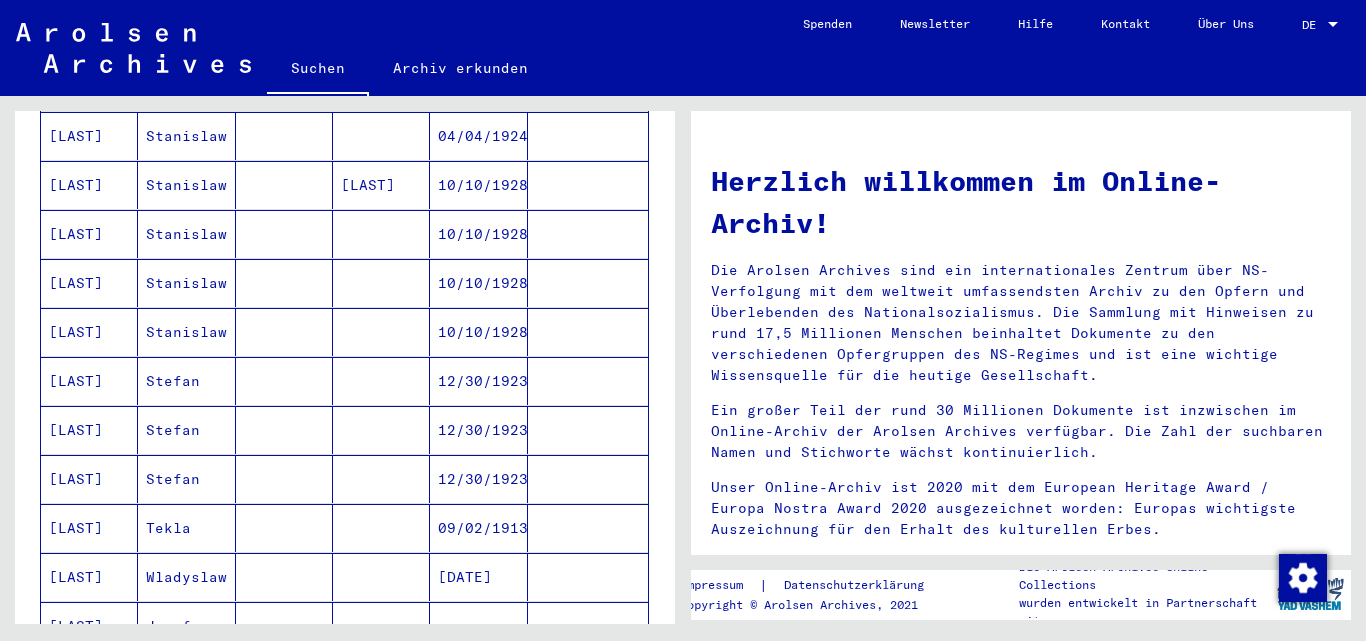 scroll, scrollTop: 1500, scrollLeft: 0, axis: vertical 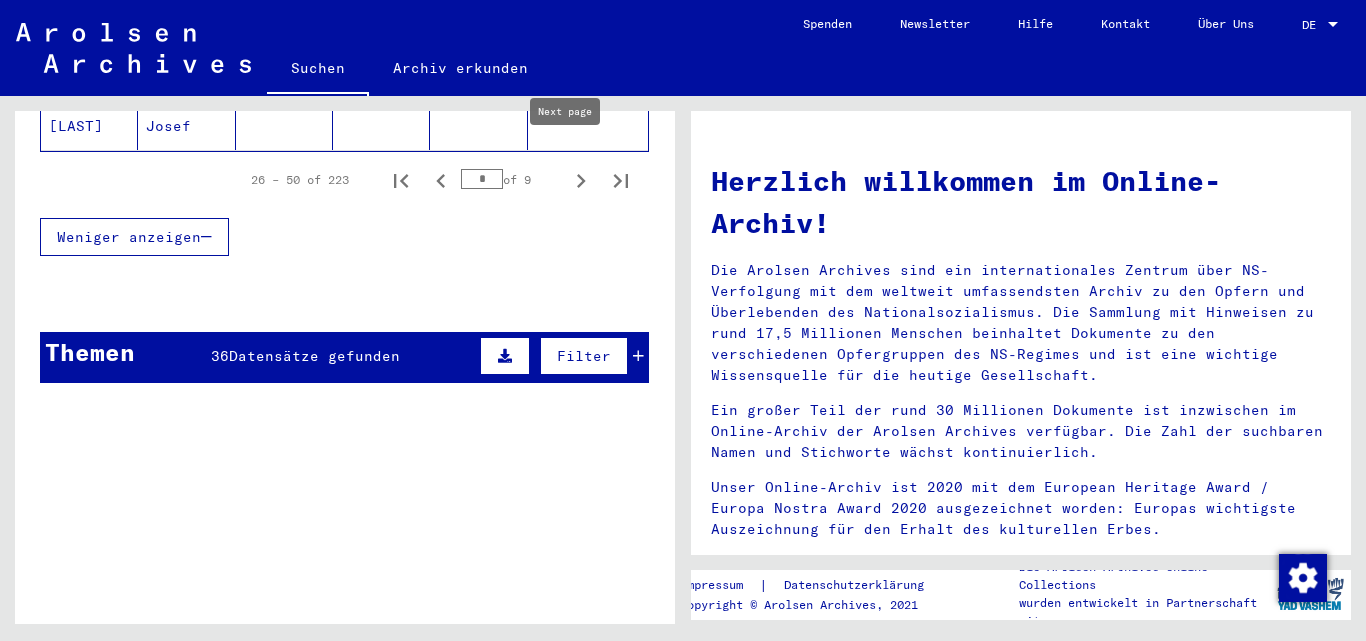 click 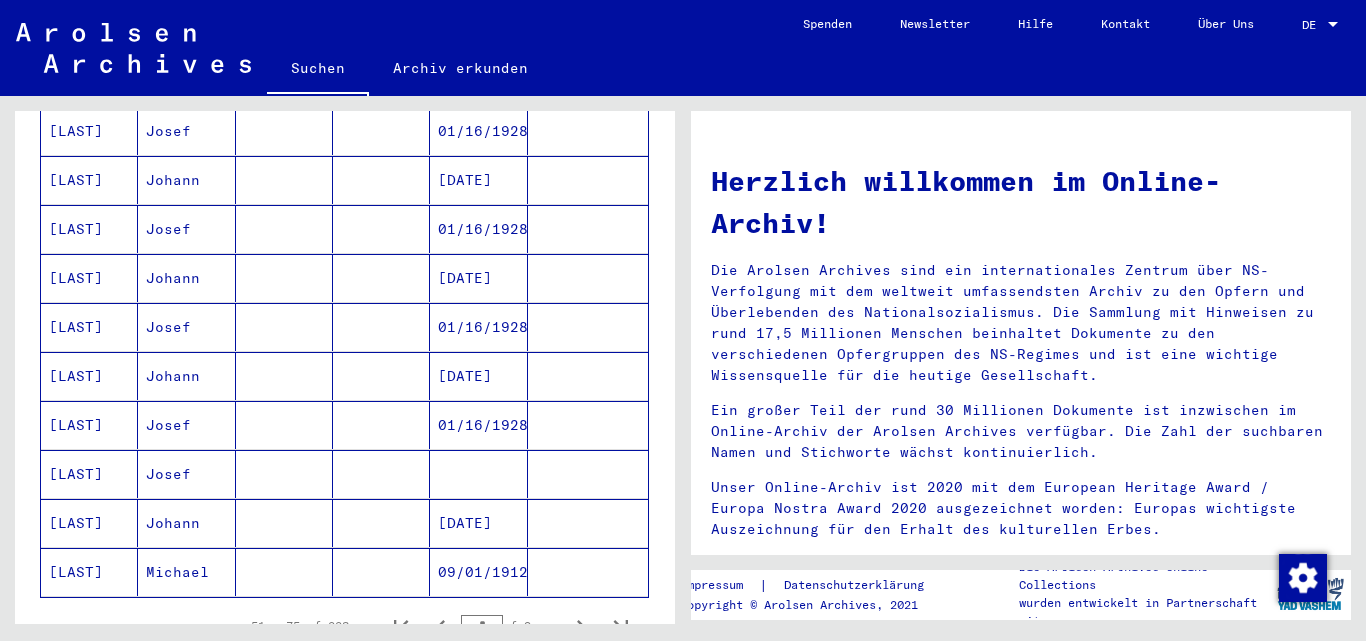 scroll, scrollTop: 1100, scrollLeft: 0, axis: vertical 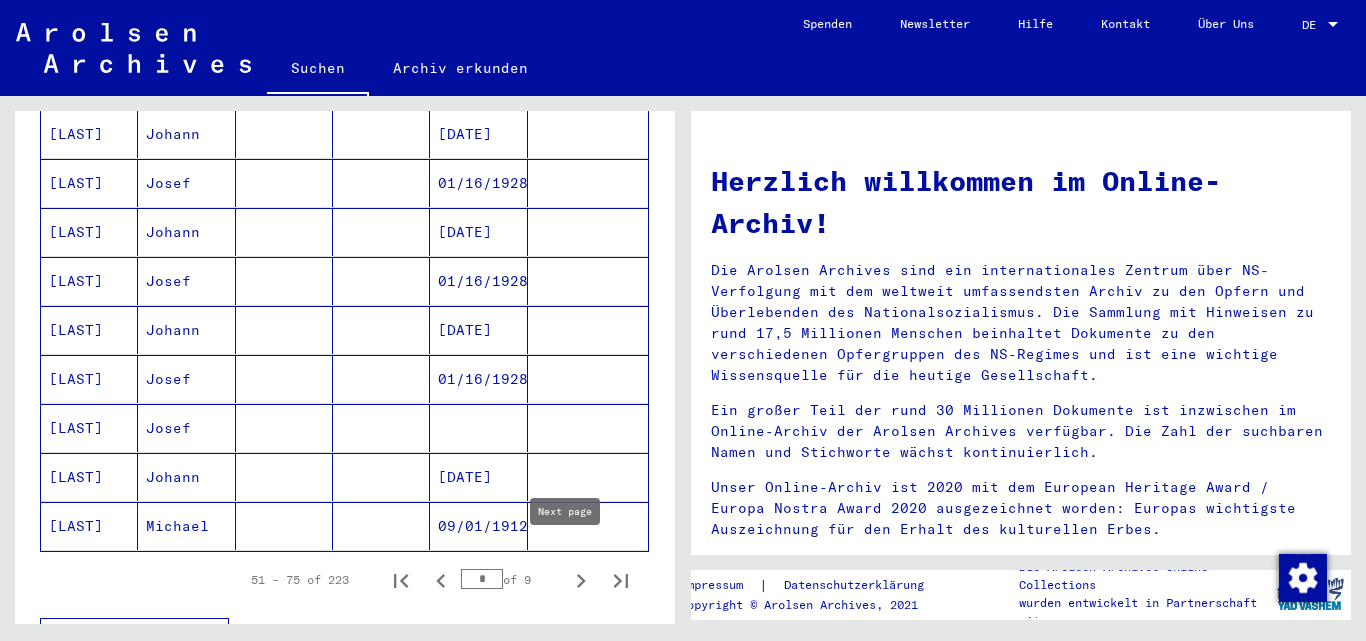click 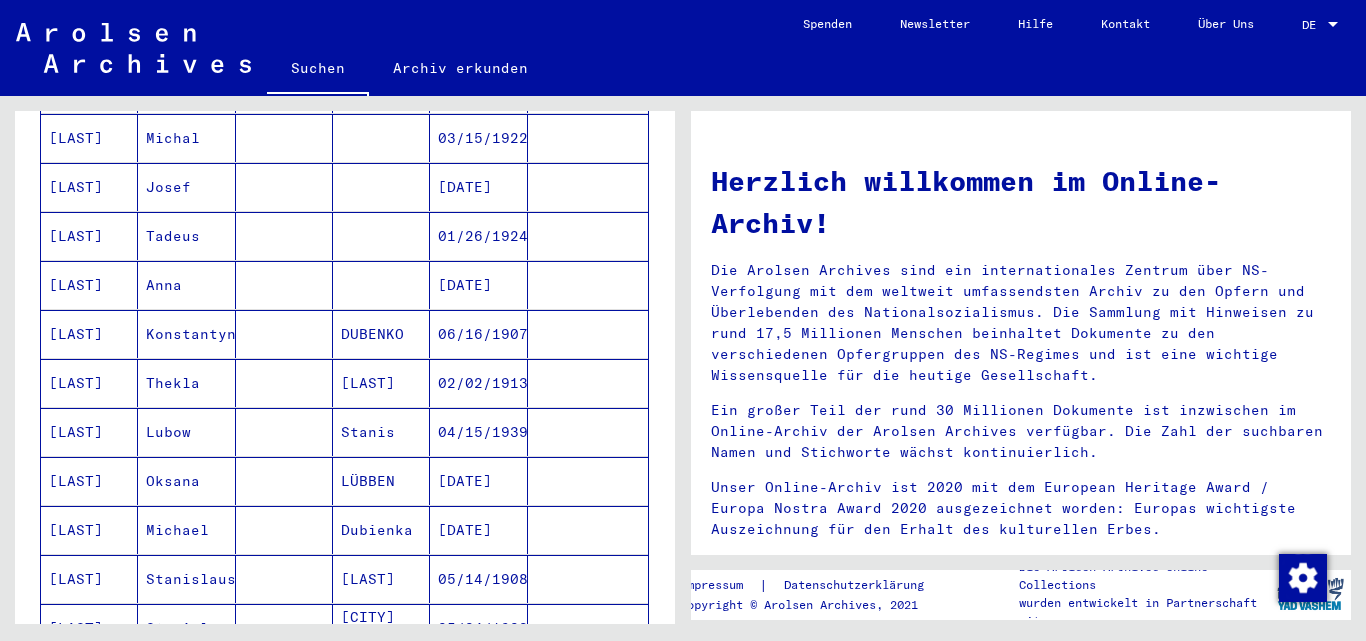 scroll, scrollTop: 1200, scrollLeft: 0, axis: vertical 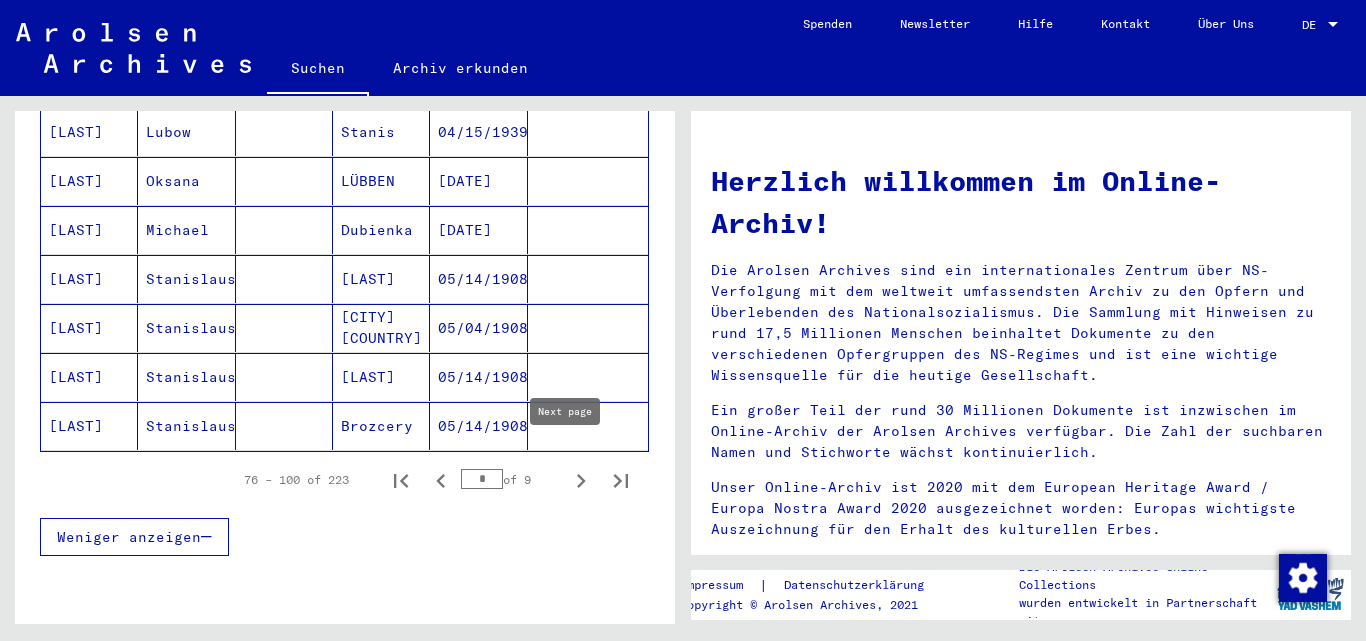 click at bounding box center [581, 480] 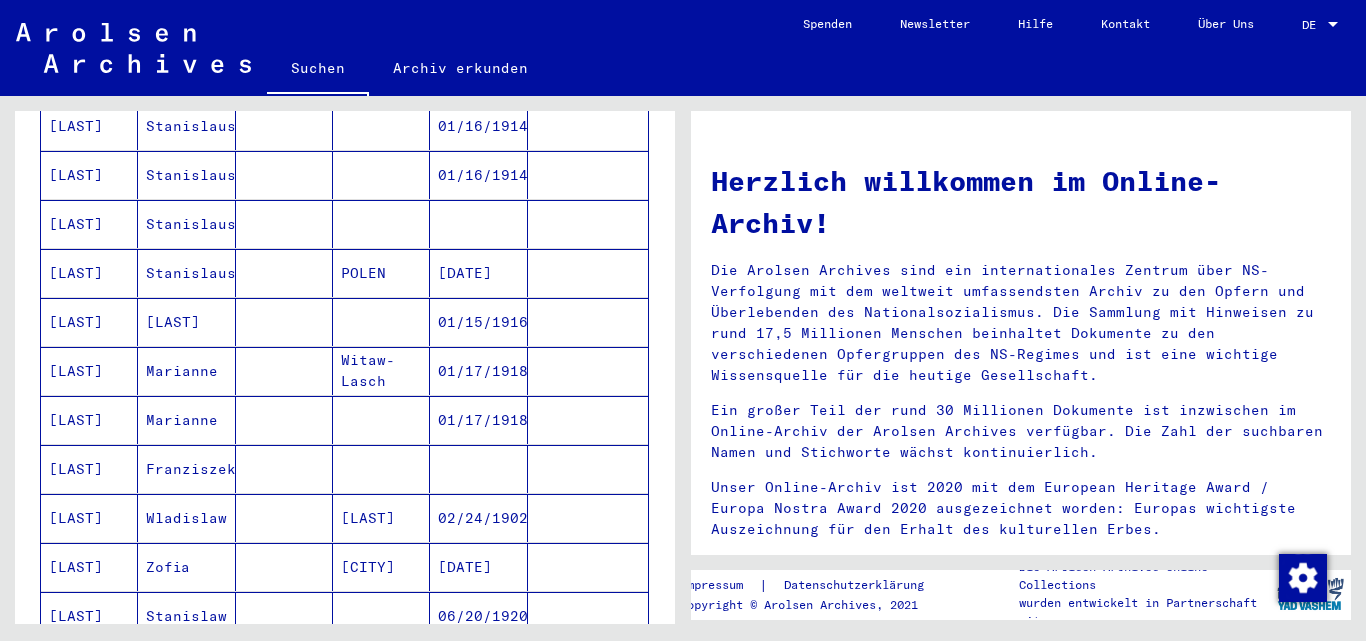 scroll, scrollTop: 100, scrollLeft: 0, axis: vertical 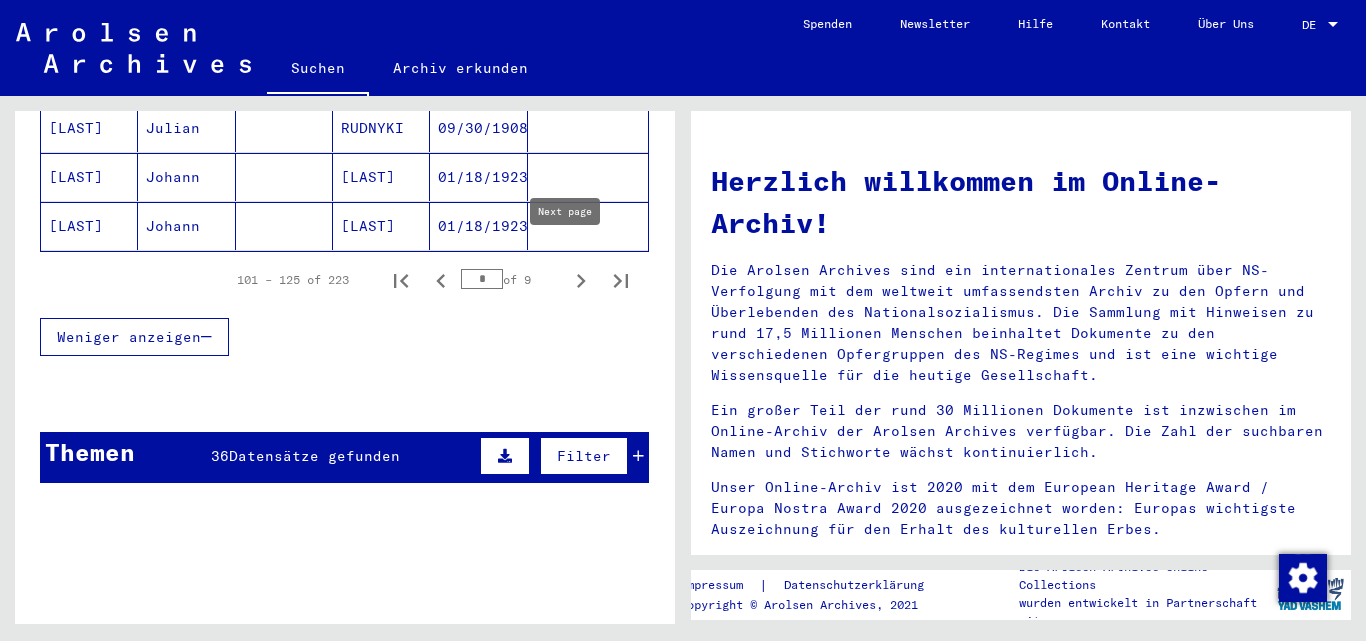 click 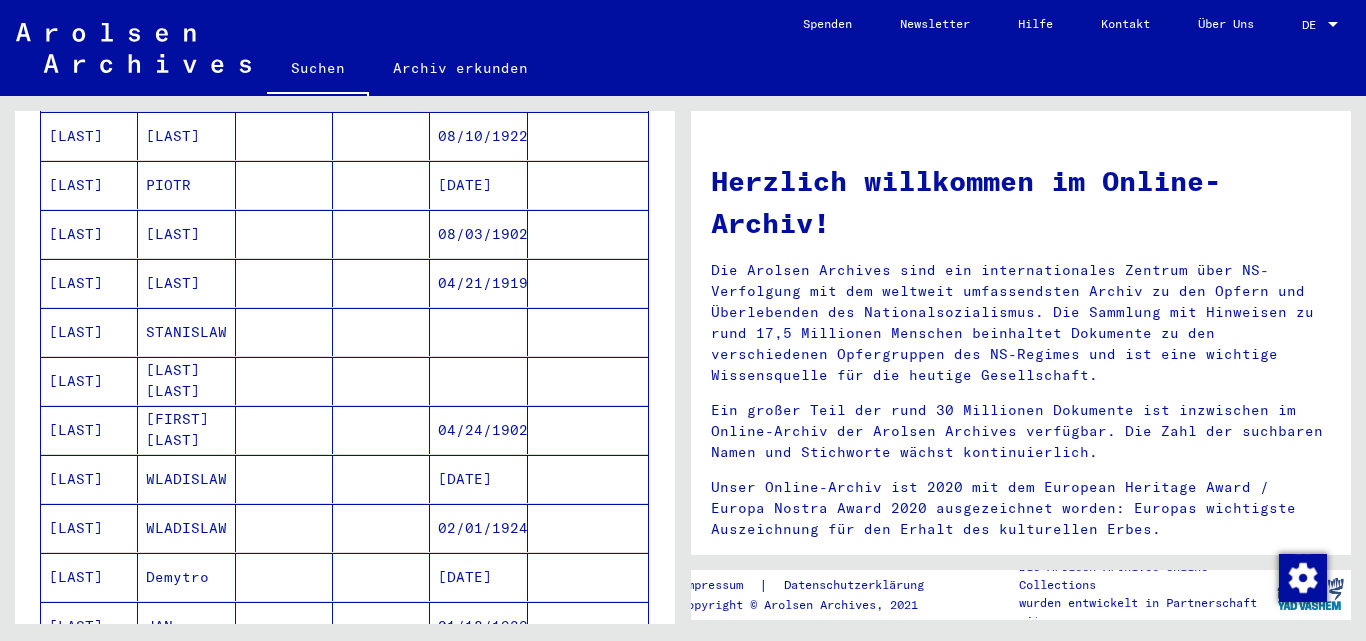 scroll, scrollTop: 1400, scrollLeft: 0, axis: vertical 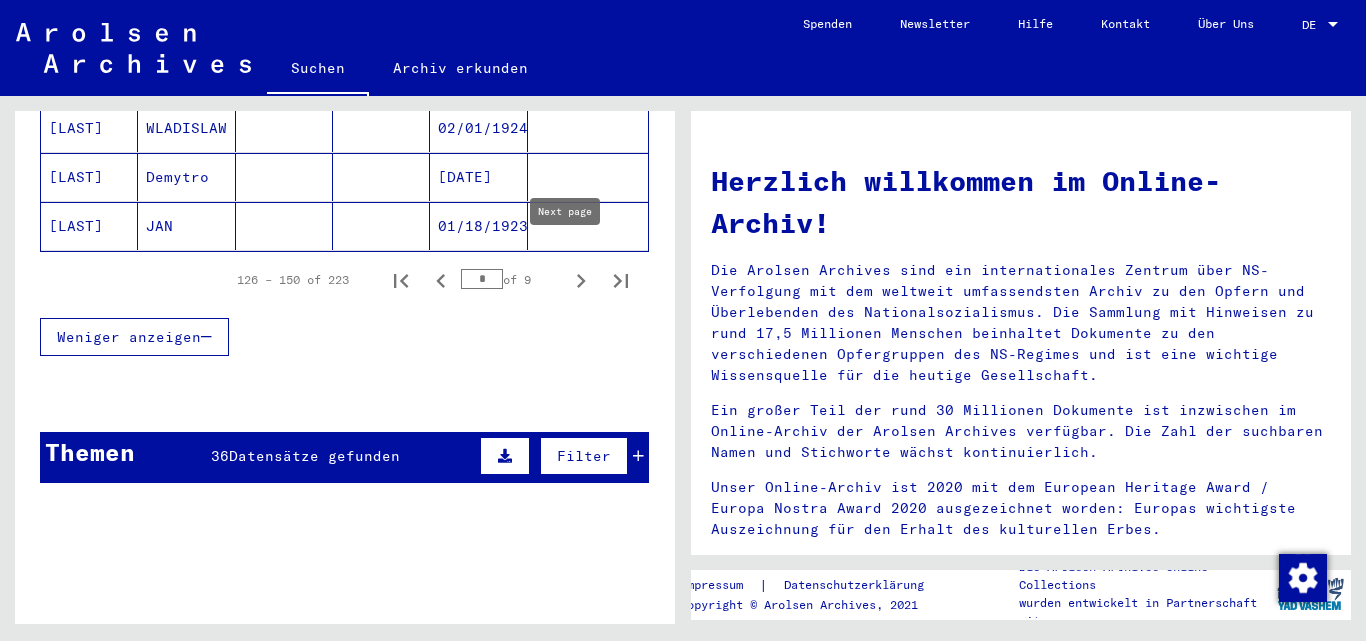 click 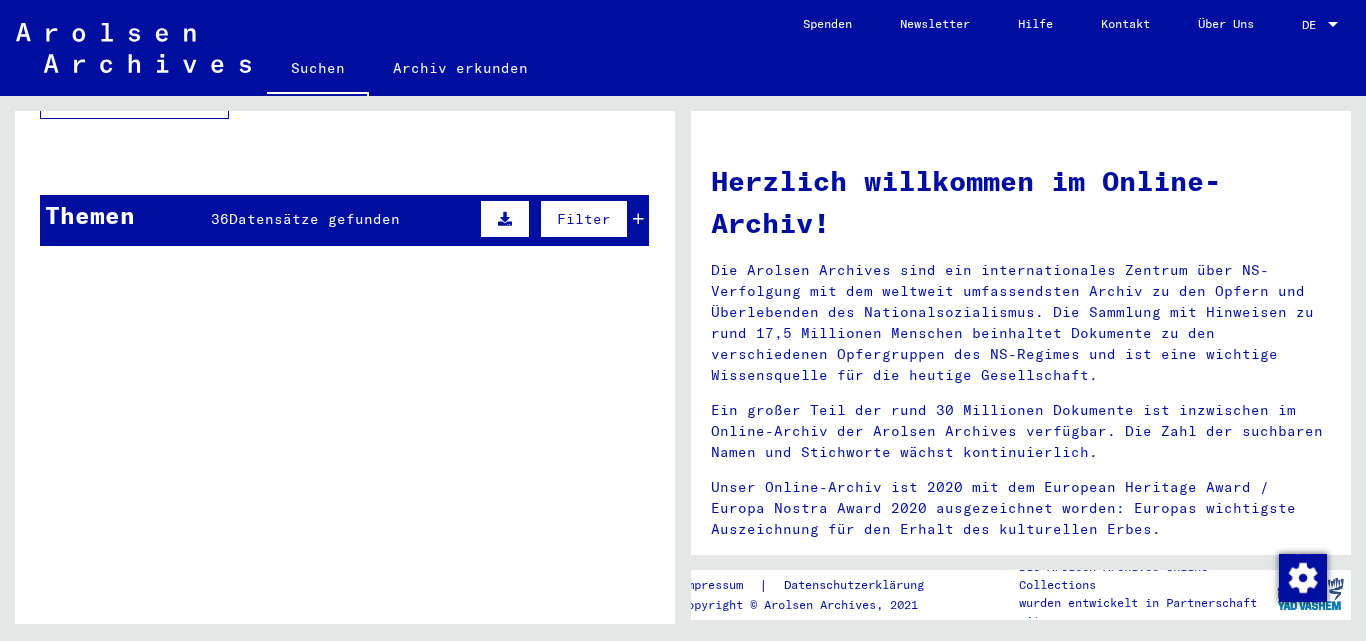 scroll, scrollTop: 1378, scrollLeft: 0, axis: vertical 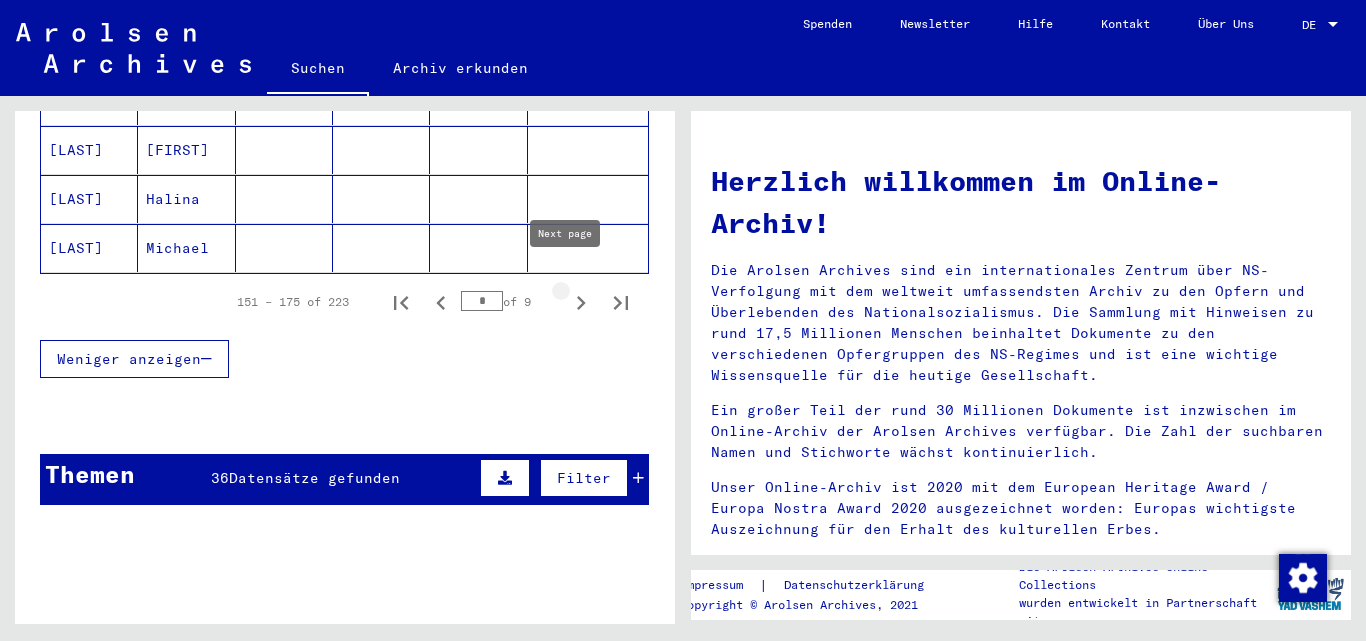 click 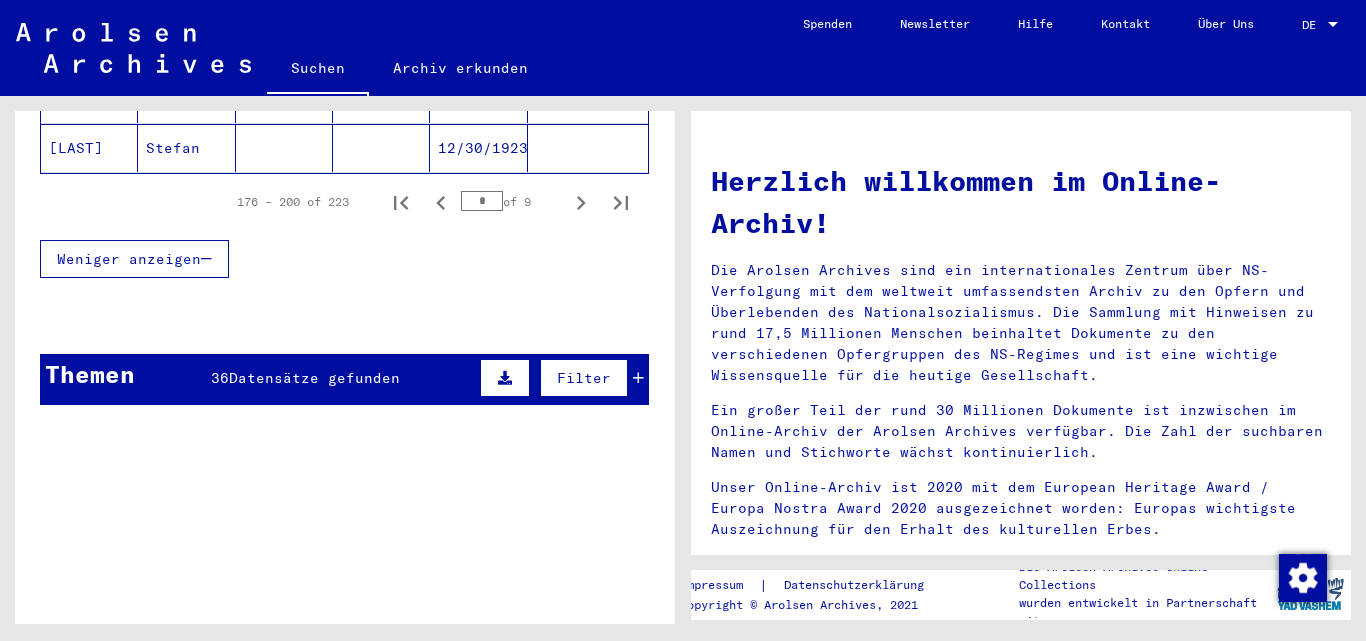click 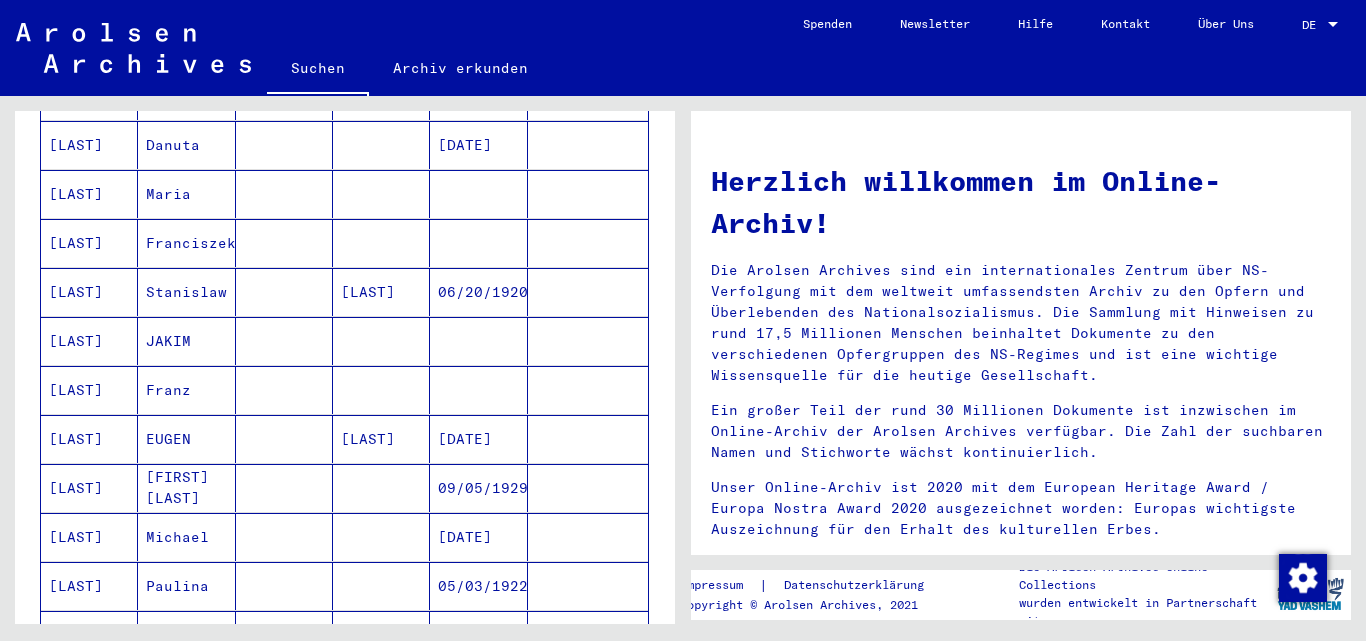 scroll, scrollTop: 178, scrollLeft: 0, axis: vertical 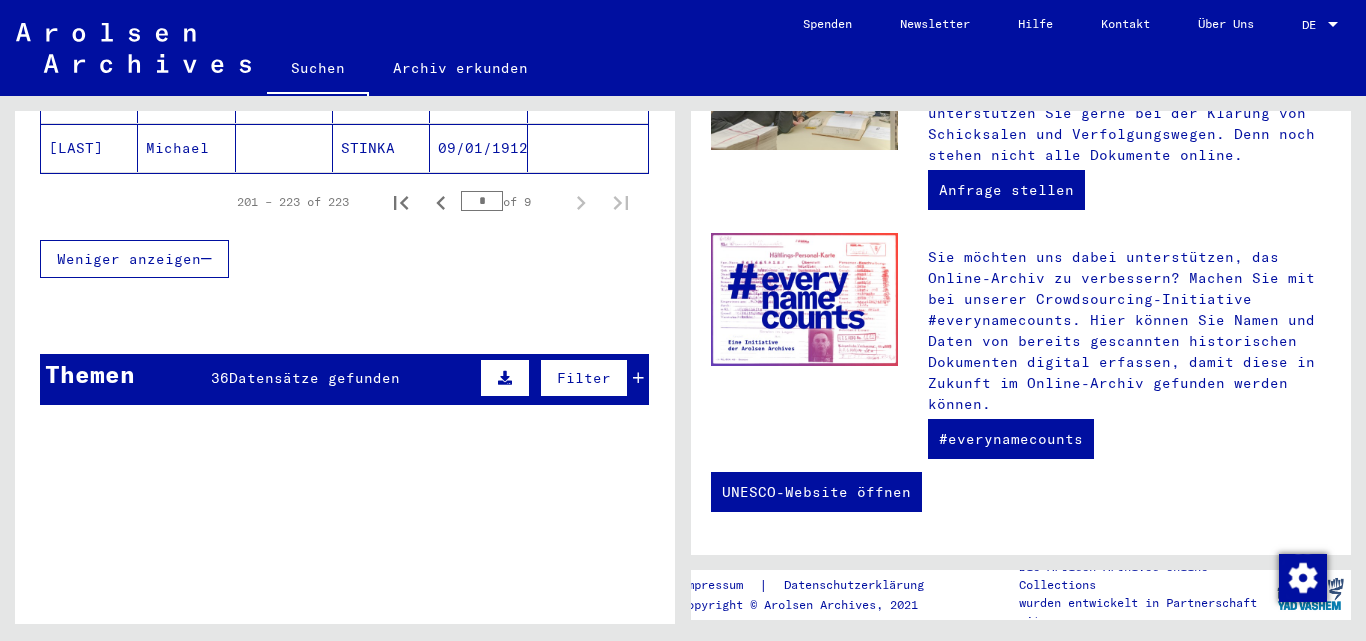 click on "Themen 36  Datensätze gefunden  Filter" at bounding box center [344, 379] 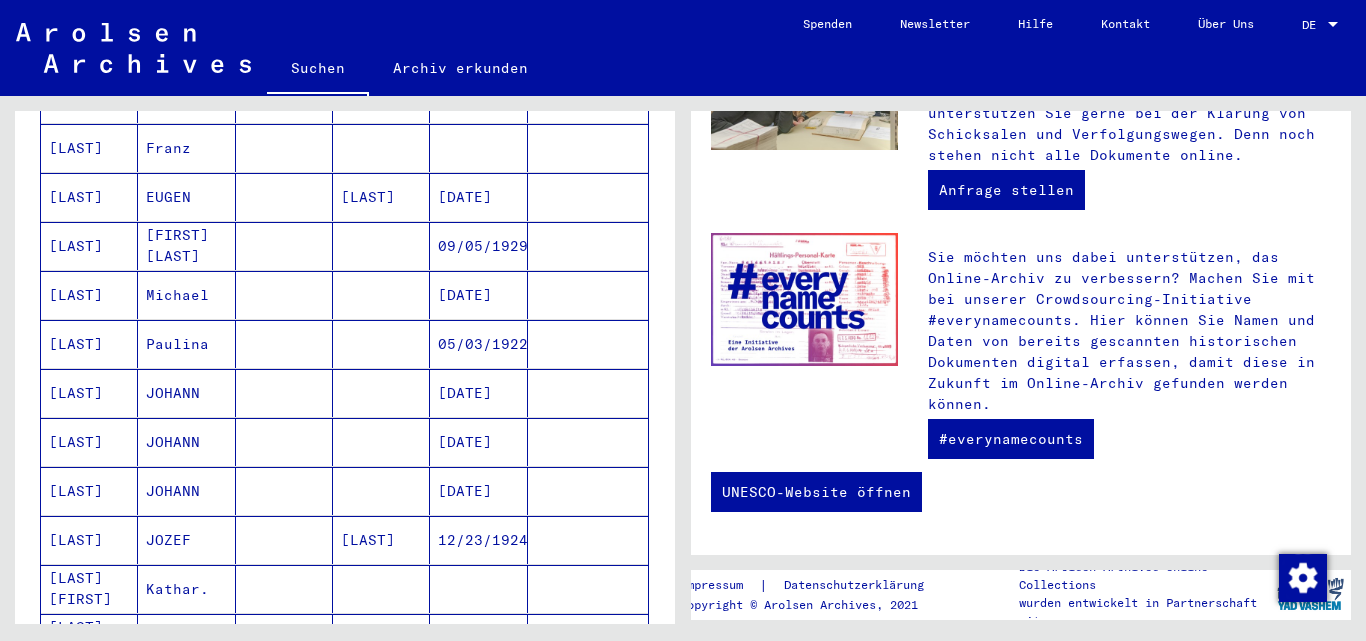 scroll, scrollTop: 0, scrollLeft: 0, axis: both 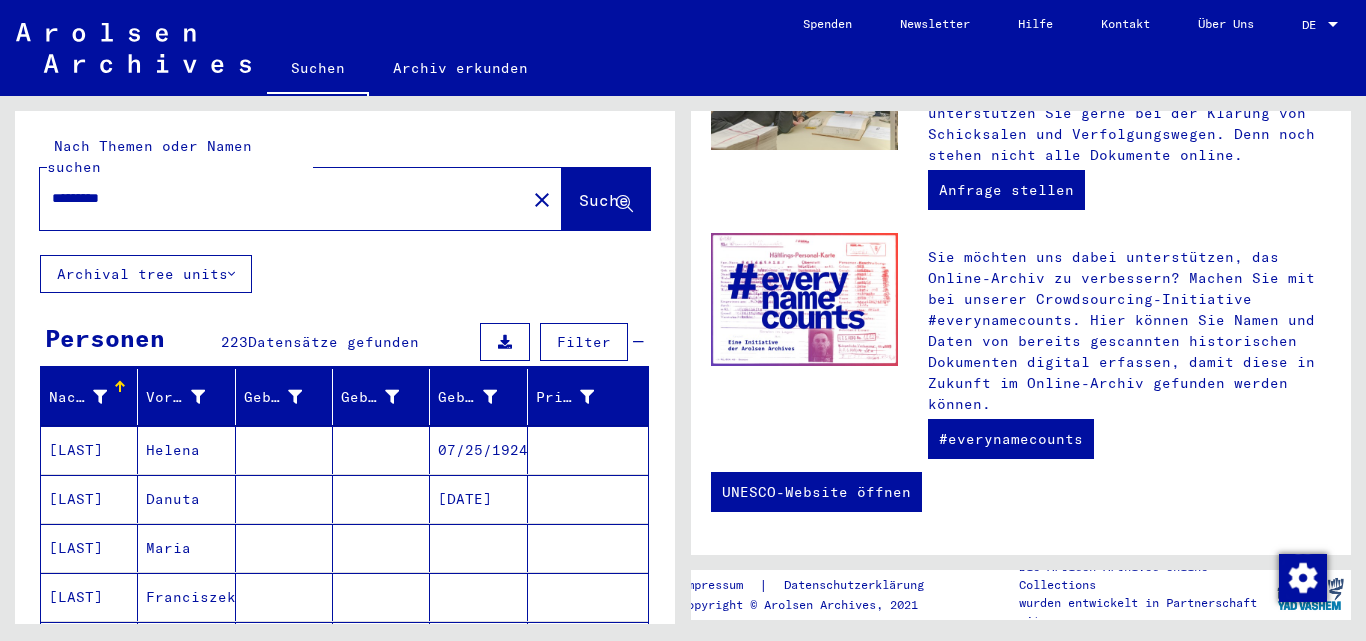 click on "********" at bounding box center [277, 198] 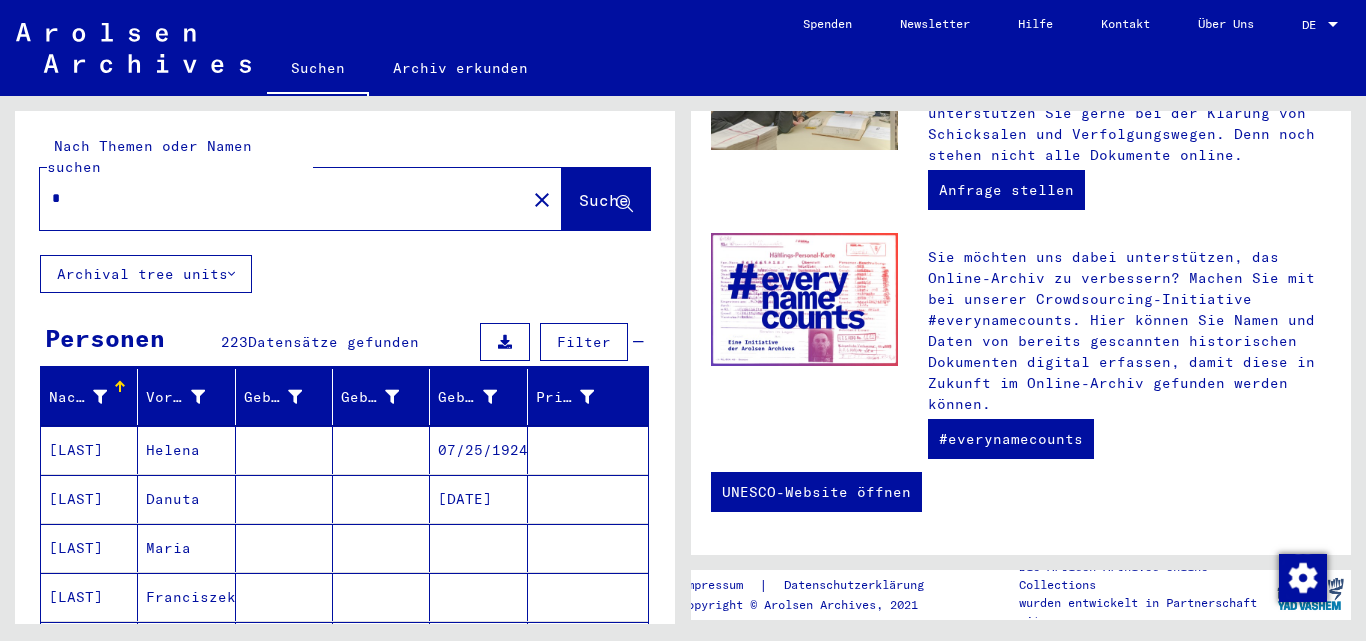 click on "*" at bounding box center [277, 198] 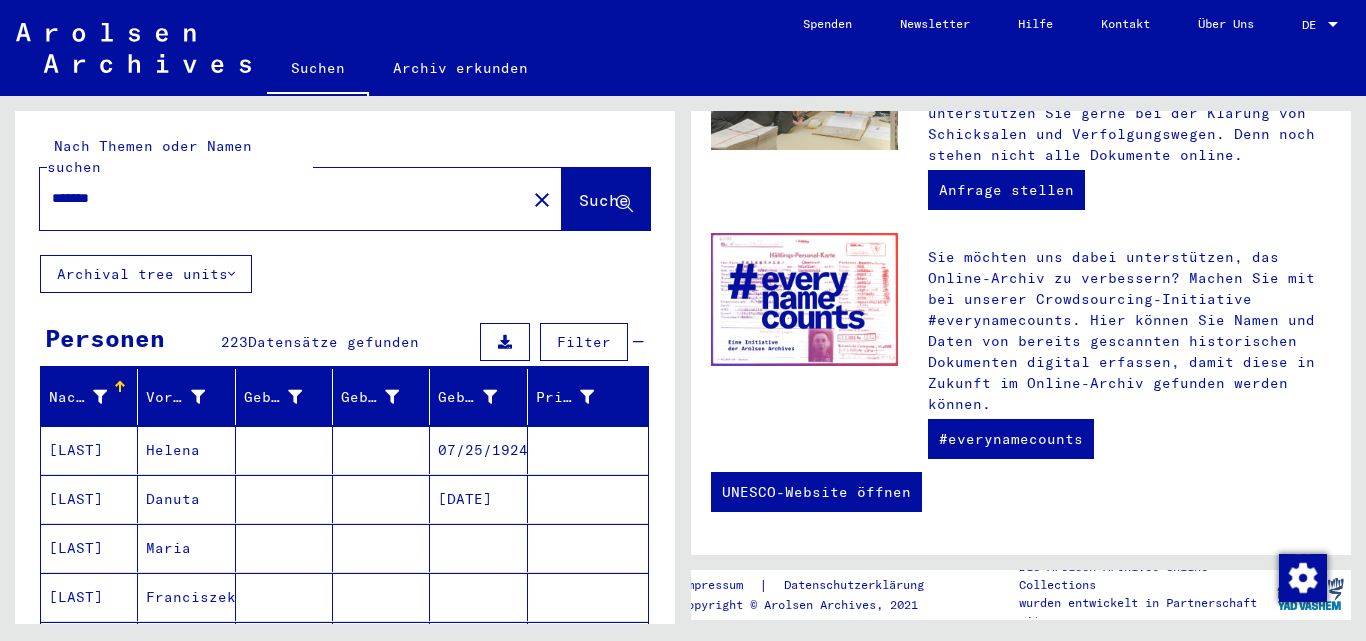 type on "*******" 